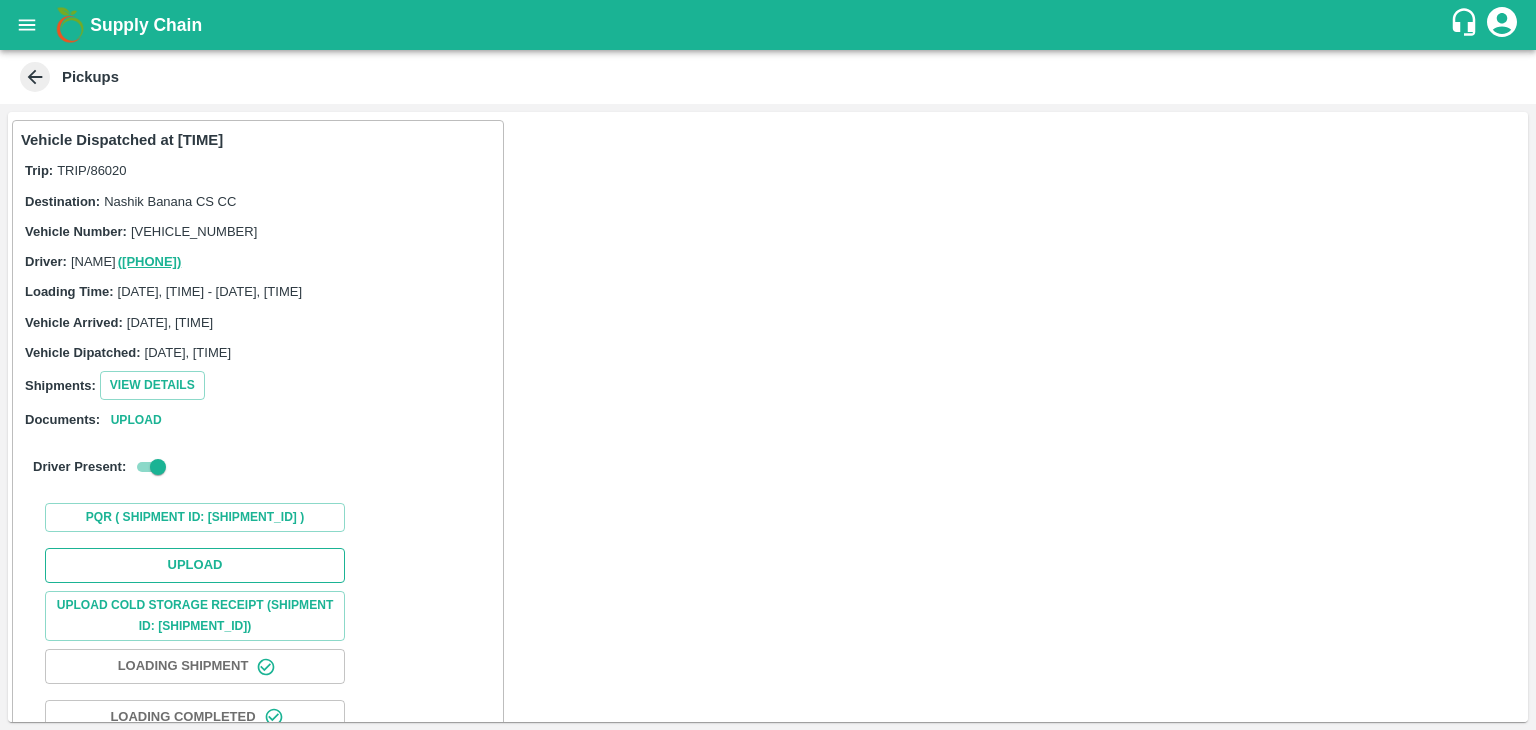 scroll, scrollTop: 0, scrollLeft: 0, axis: both 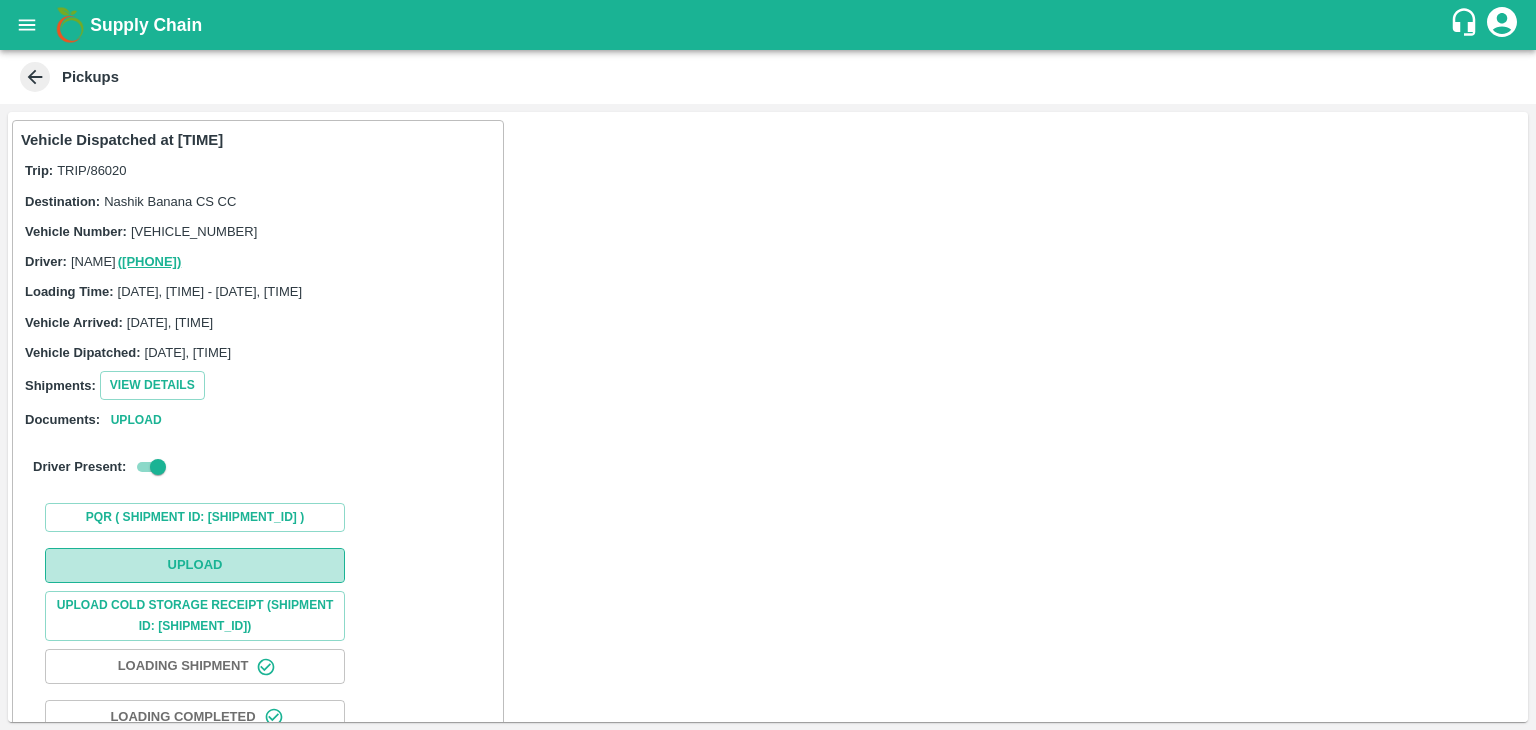 click on "Upload" at bounding box center [195, 565] 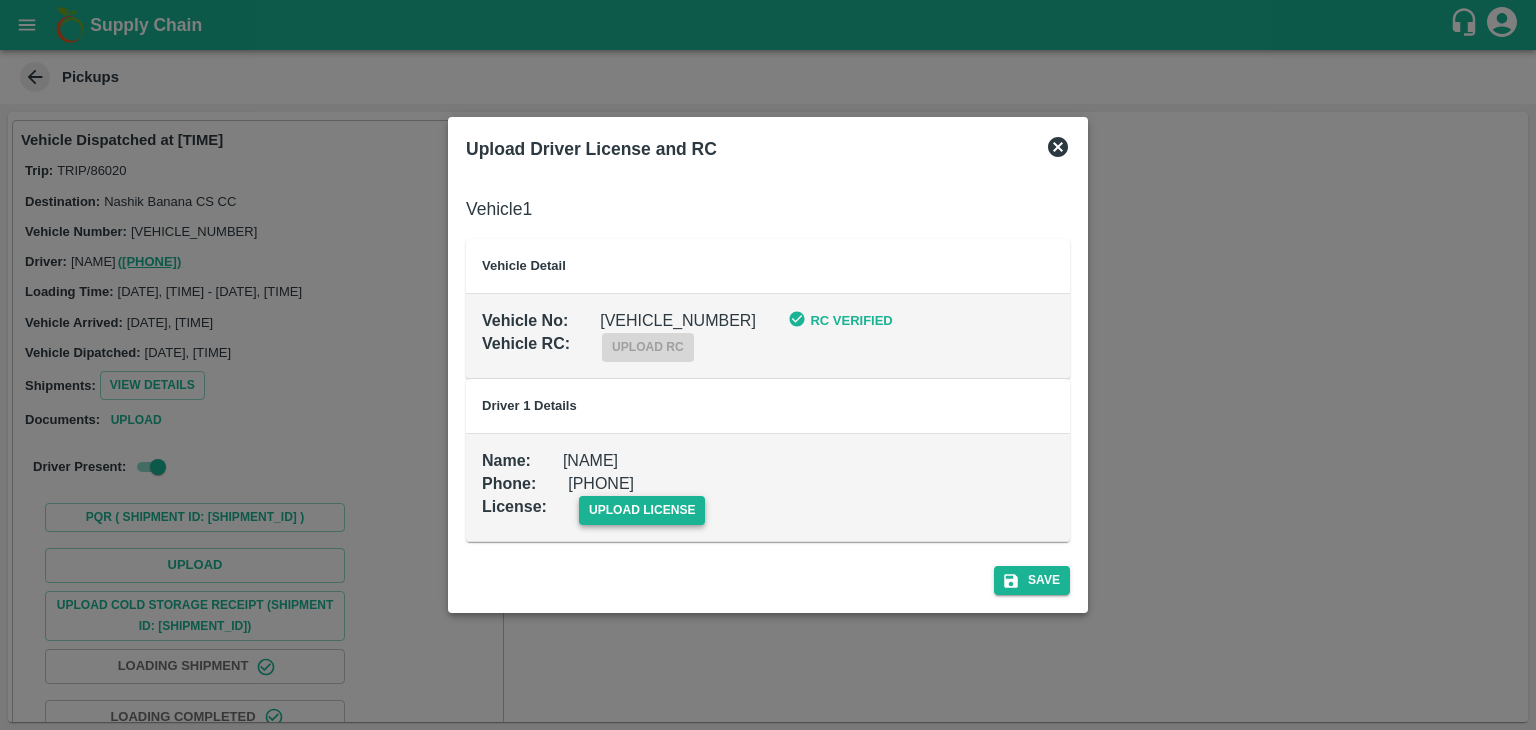 click on "upload license" at bounding box center (642, 510) 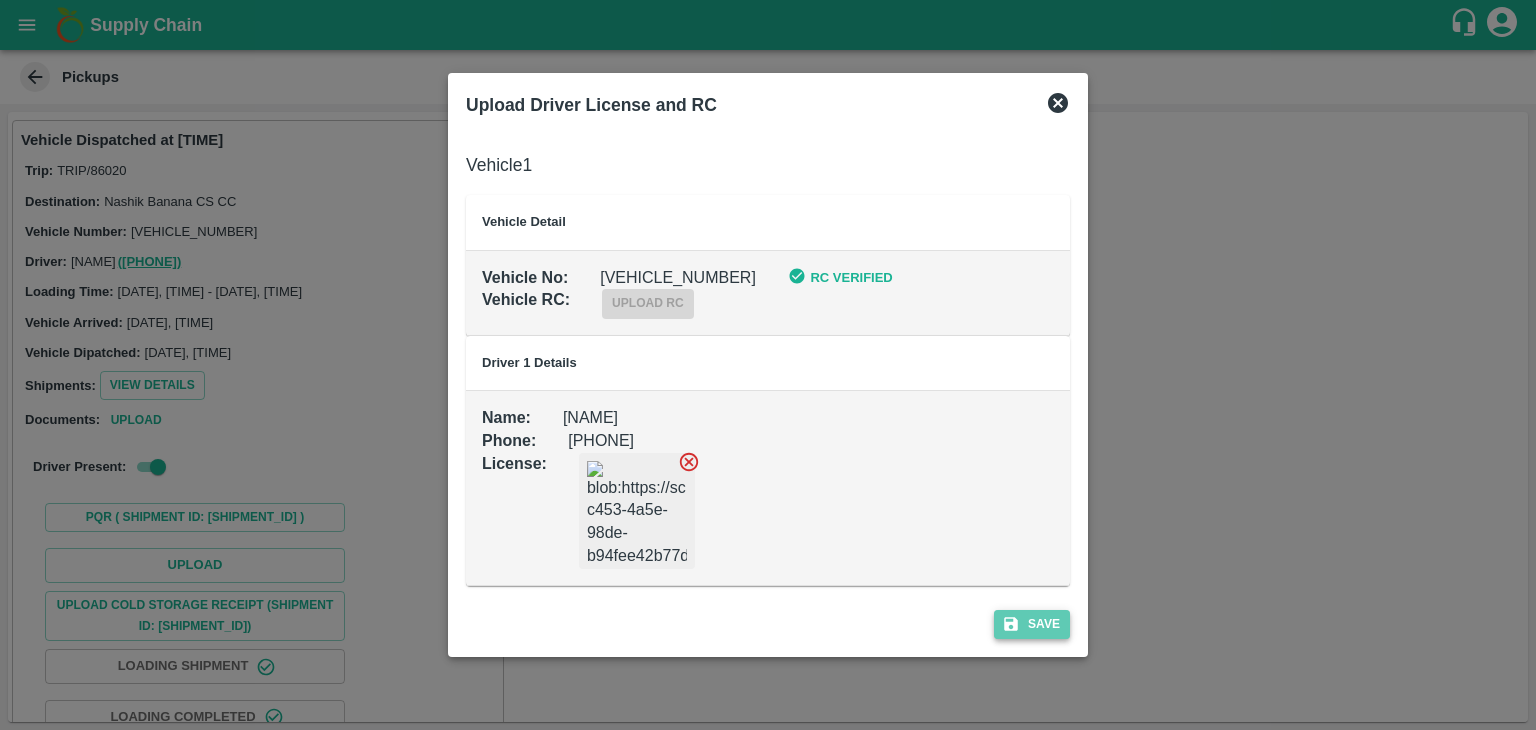 click on "Save" at bounding box center (1032, 624) 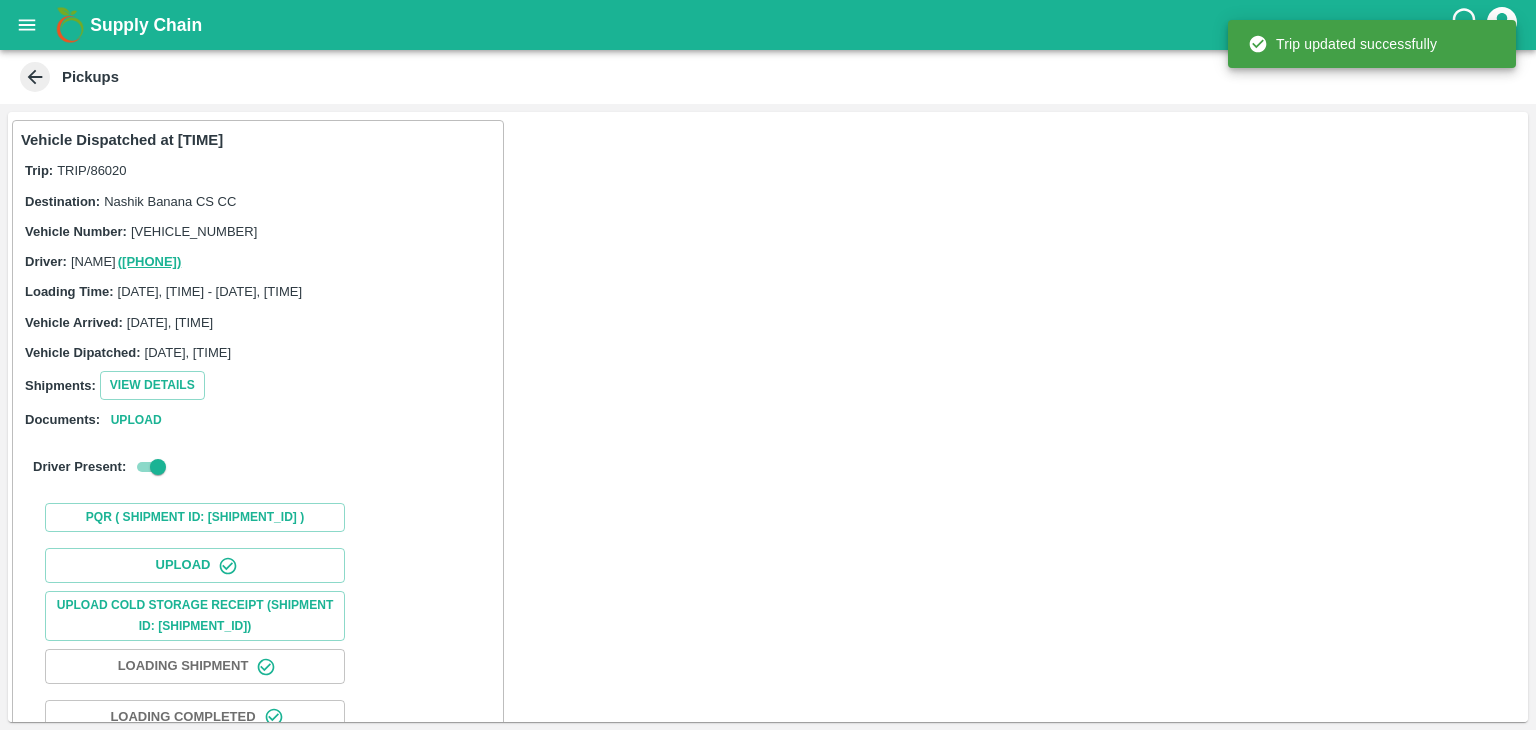 scroll, scrollTop: 209, scrollLeft: 0, axis: vertical 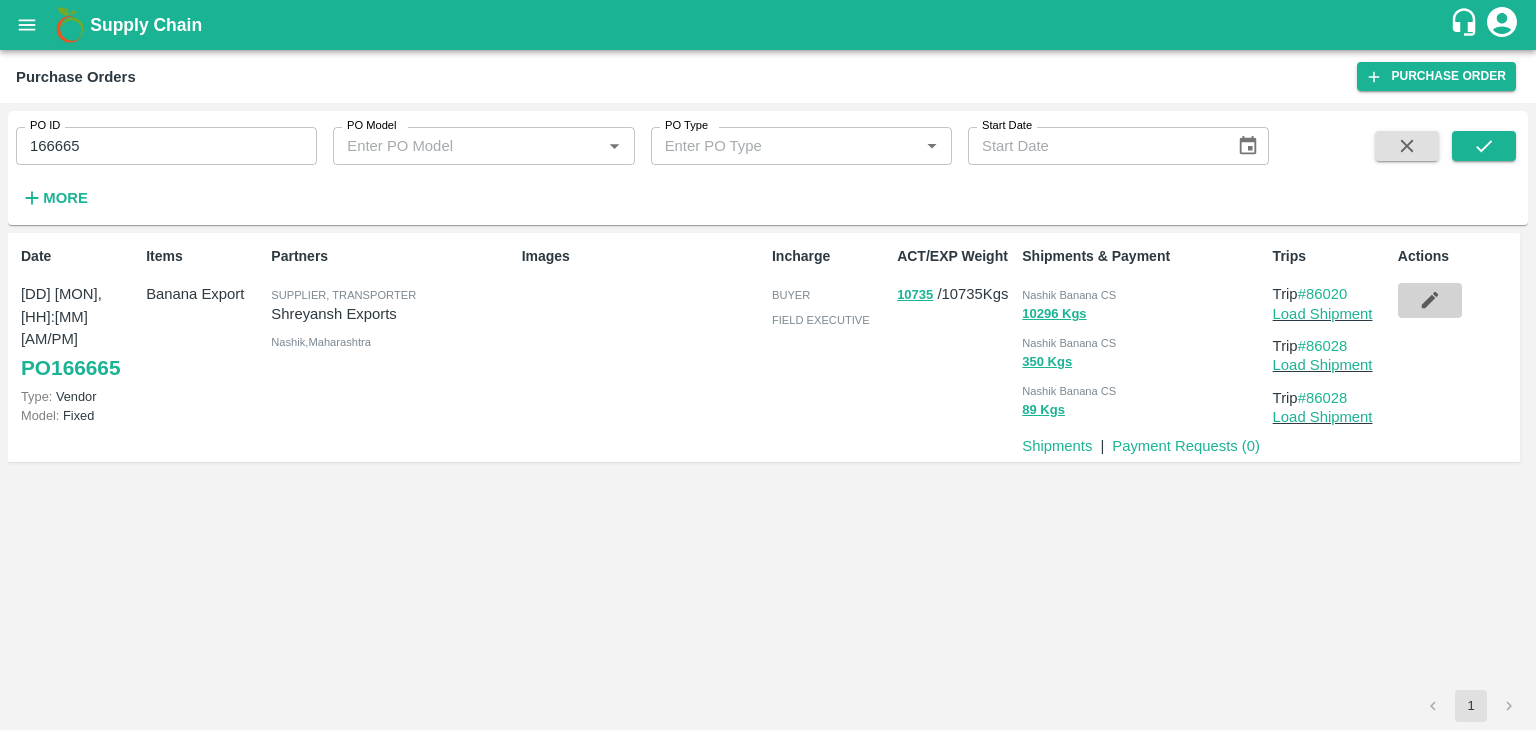 click at bounding box center (1430, 300) 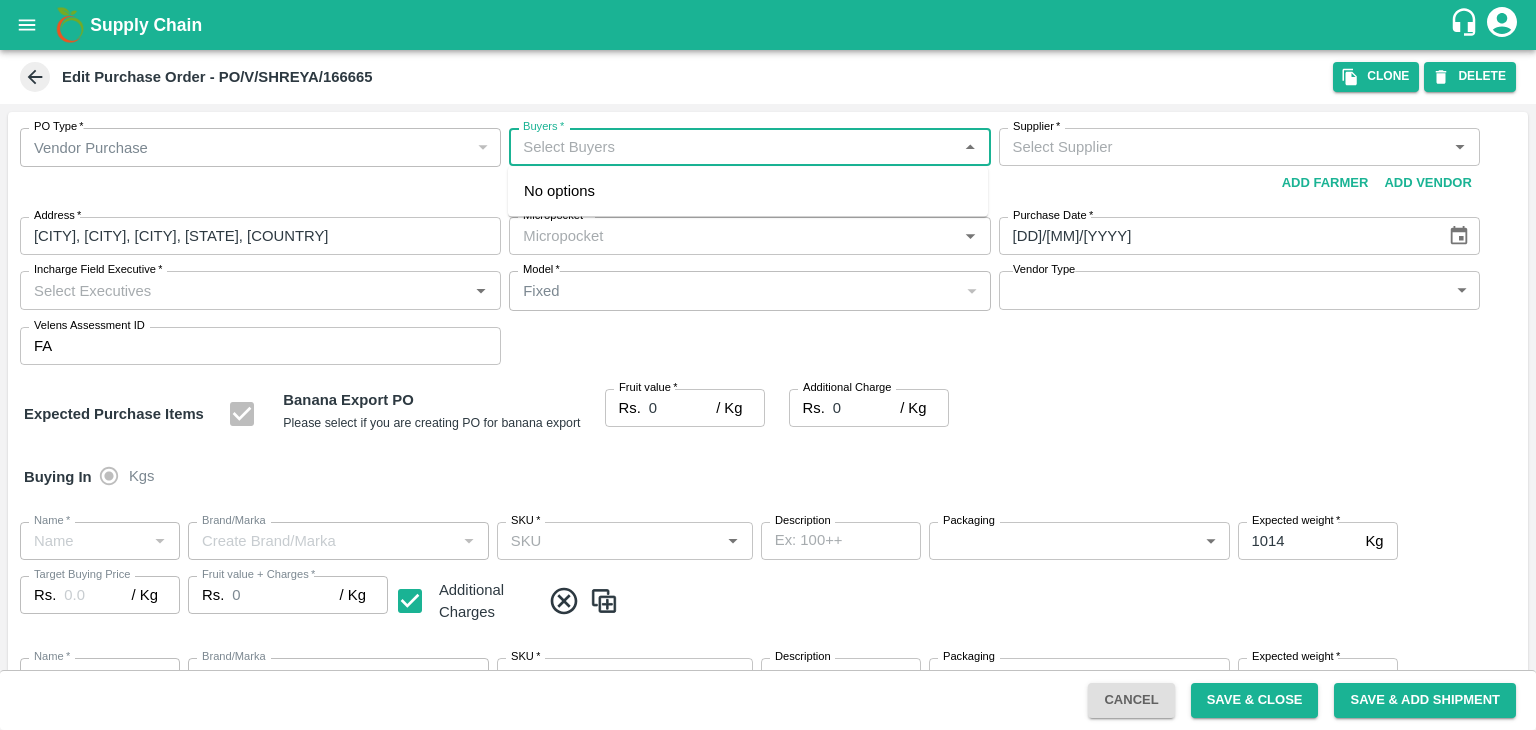 click on "Buyers   *" at bounding box center [733, 147] 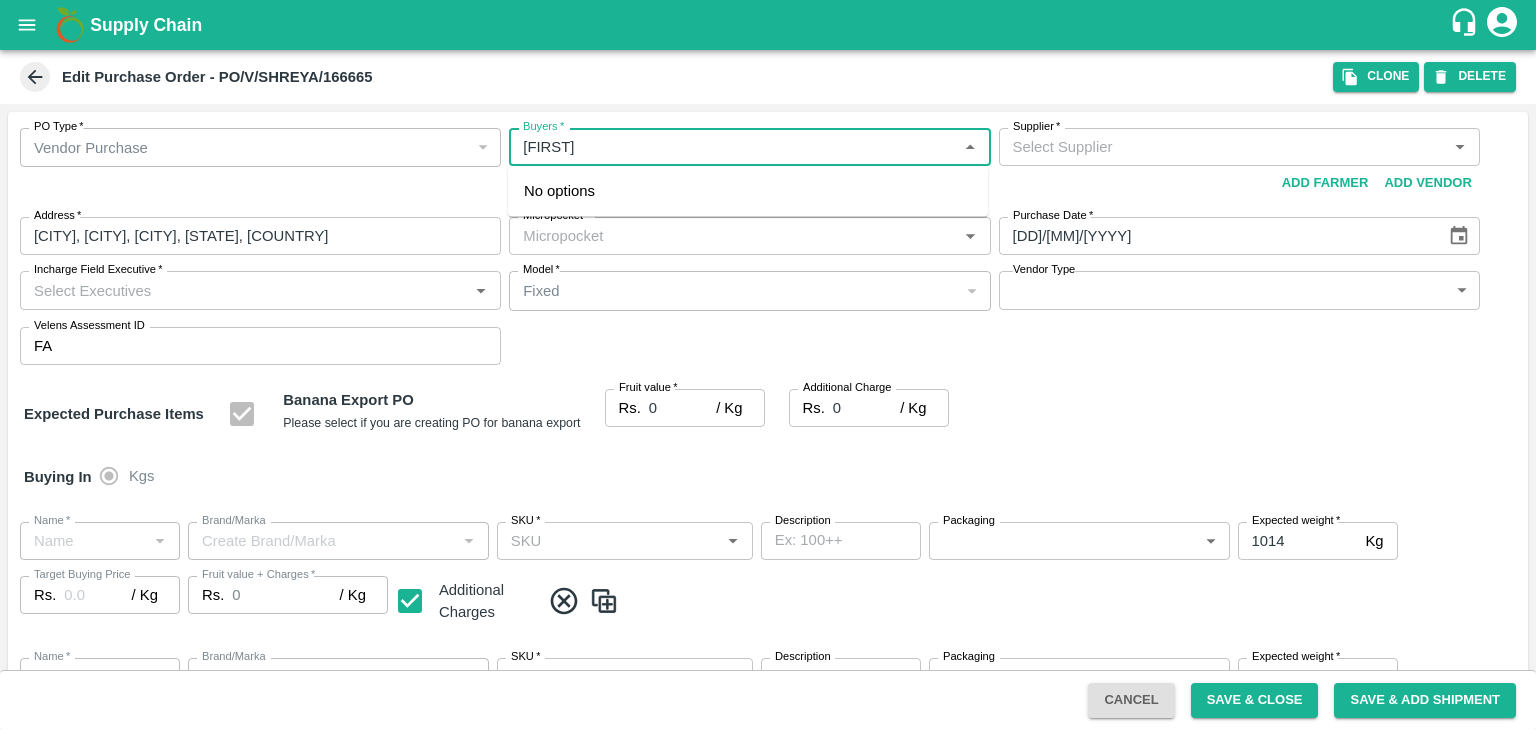 type on "[FIRST]" 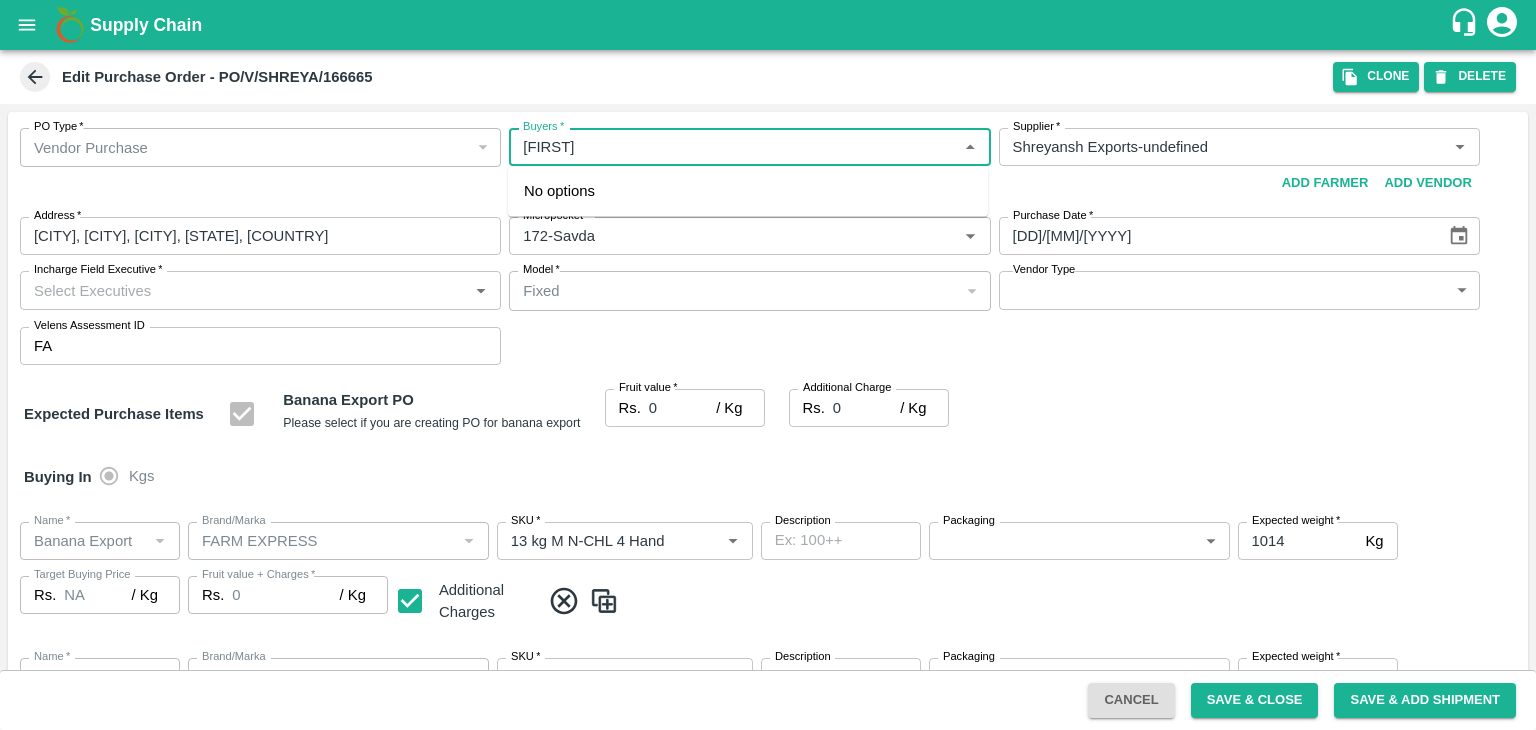 type on "Shreyansh Exports-undefined" 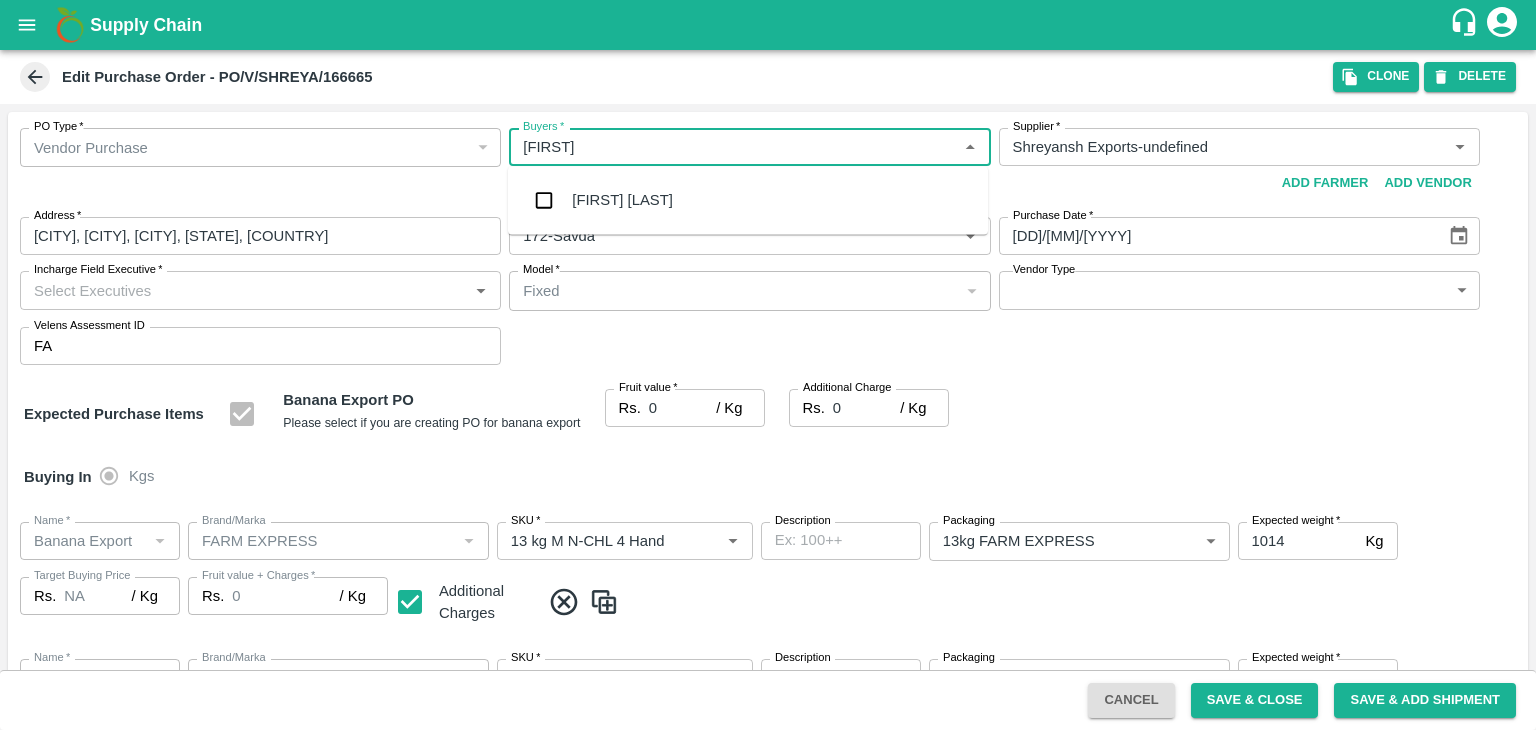 click on "[FIRST] [LAST]" at bounding box center [748, 200] 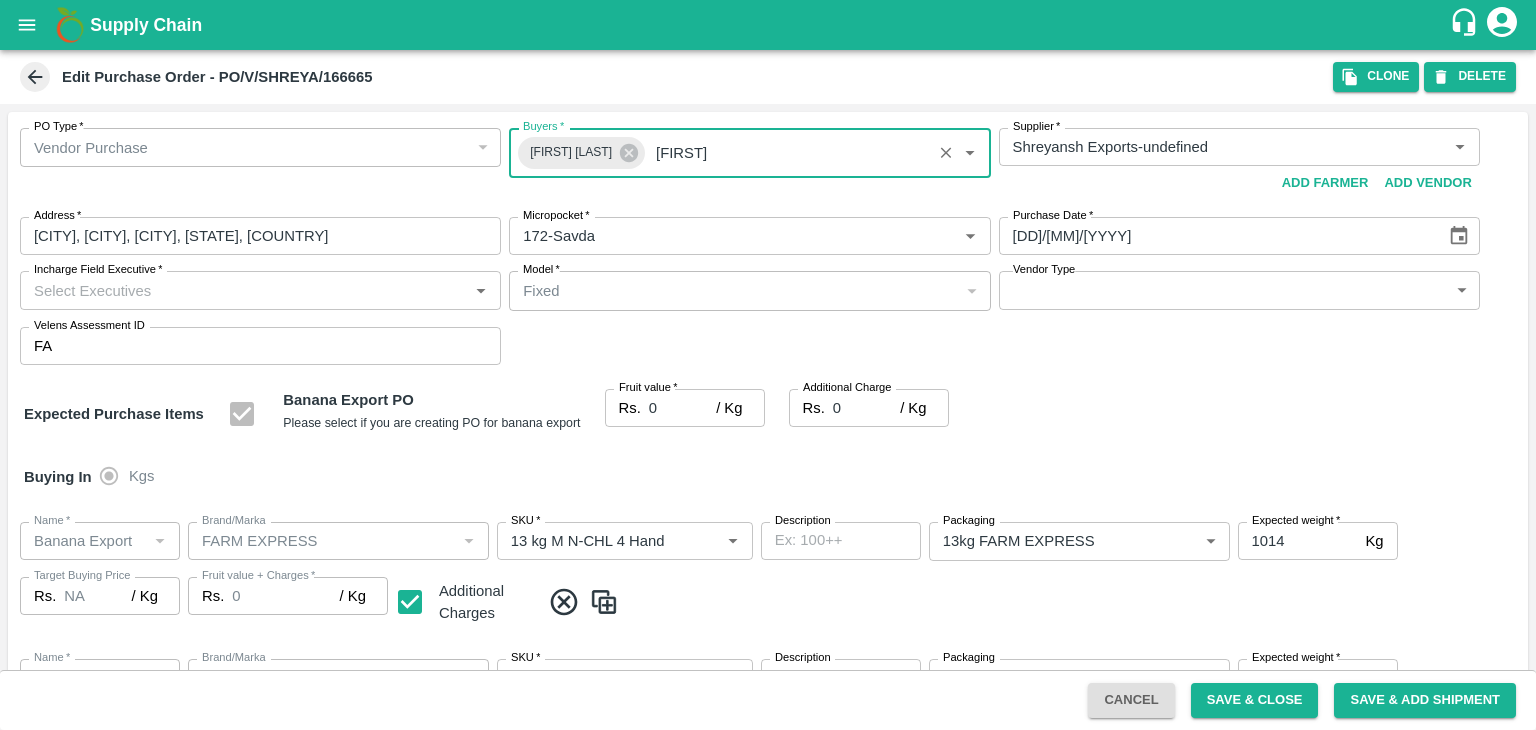 type 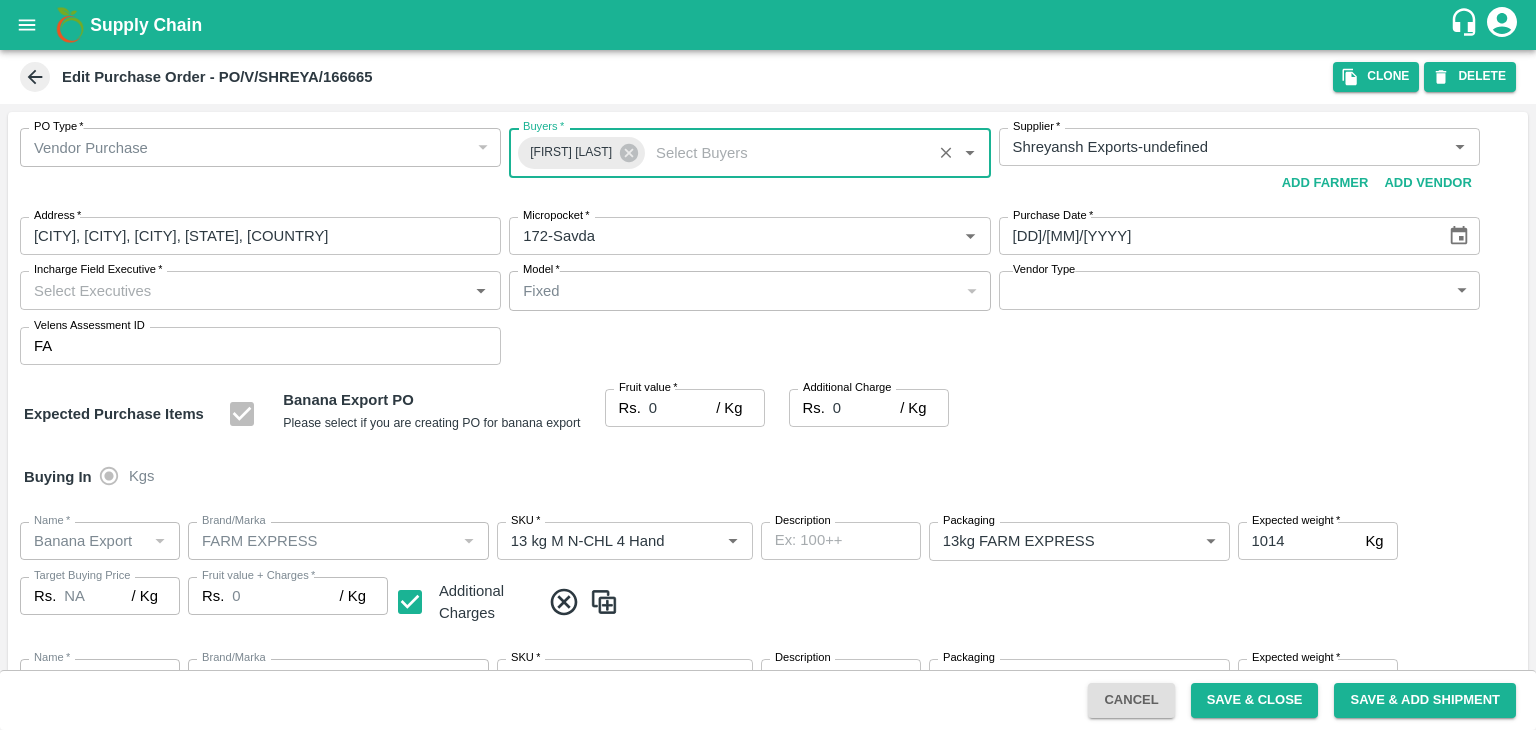 click on "Incharge Field Executive   *" at bounding box center (244, 290) 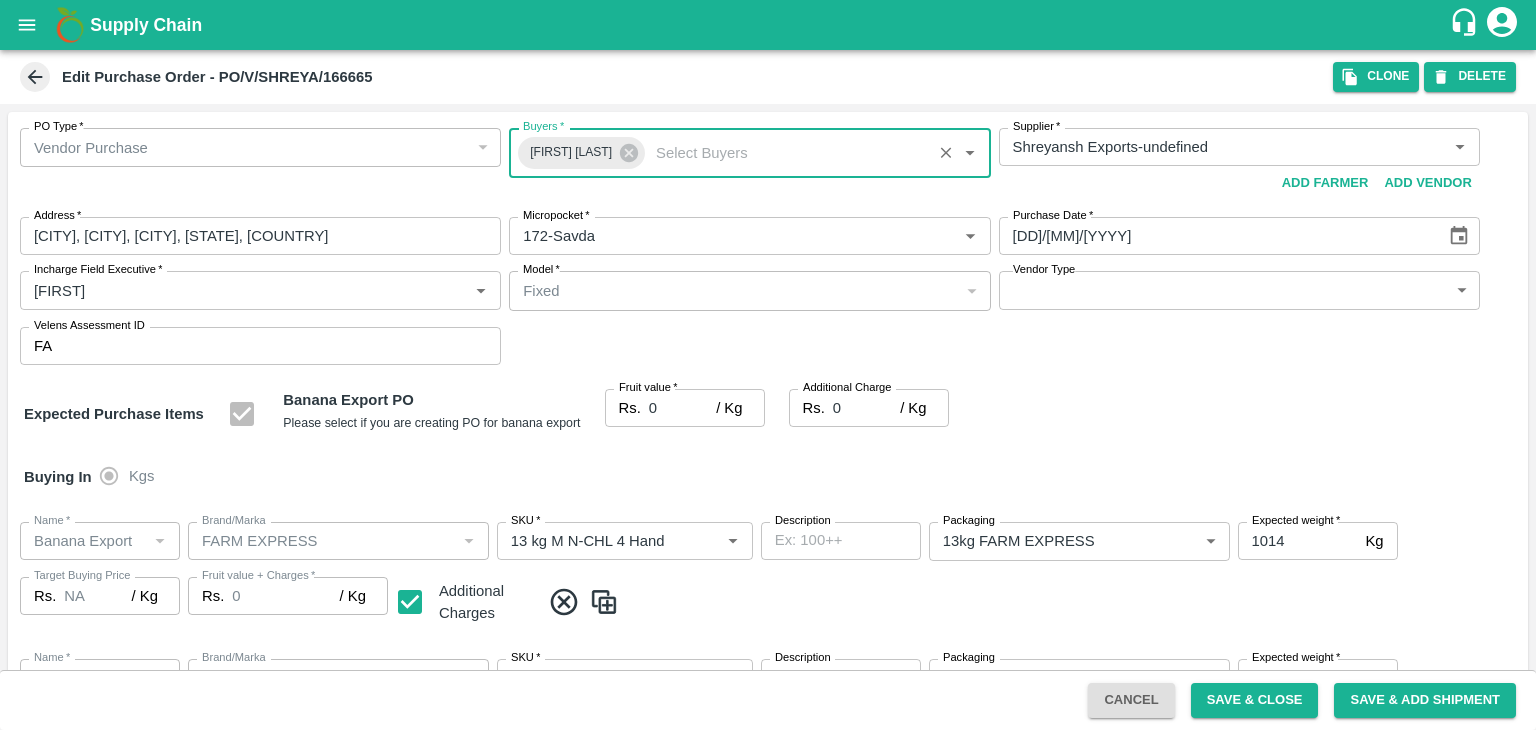 type on "[FIRST]" 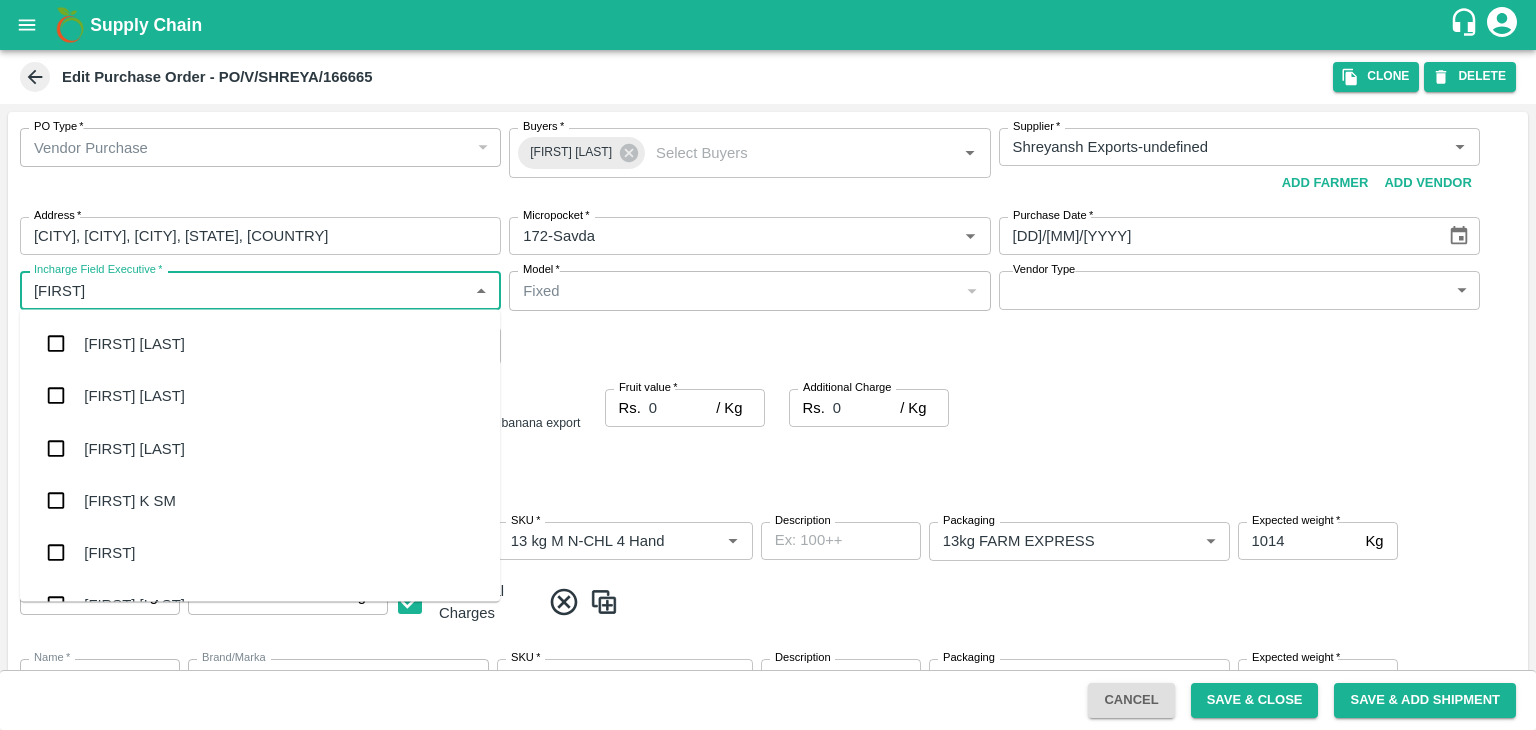click on "Incharge Field Executive   *" at bounding box center (244, 290) 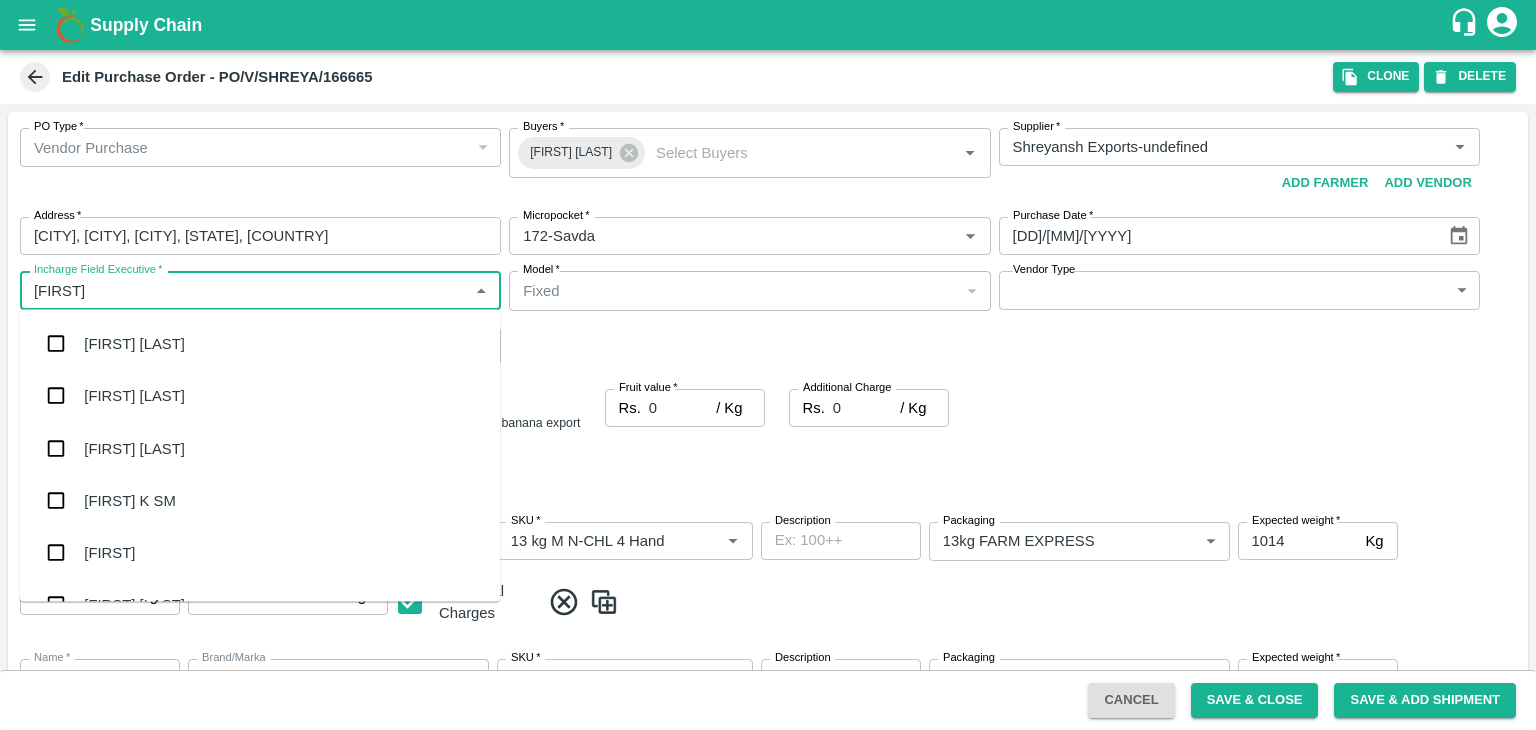 click on "[FIRST] [LAST]" at bounding box center (260, 448) 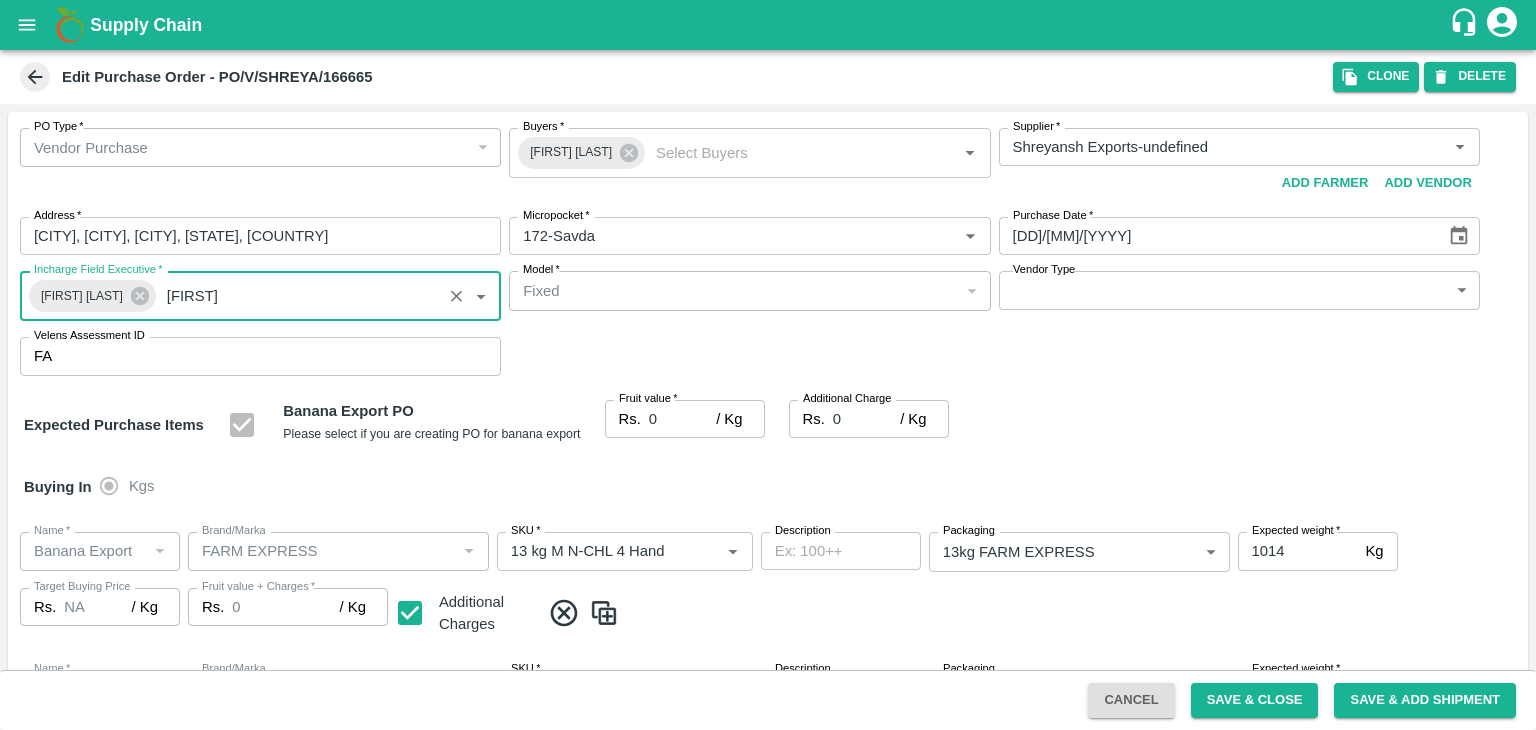 type 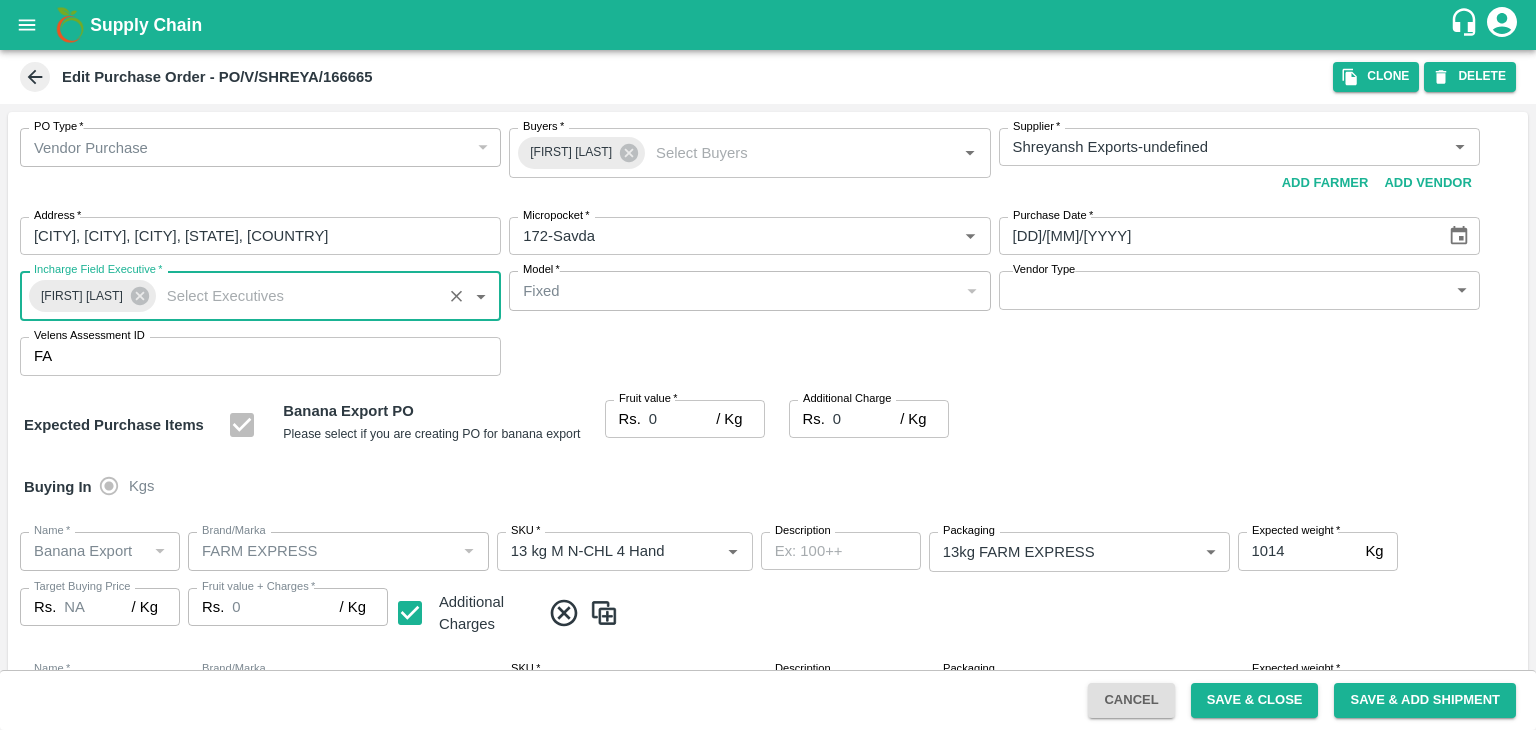 click on "Supply Chain Edit Purchase Order - PO/V/SHREYA/166665 Clone DELETE PO Type   * Vendor Purchase 2 PO Type Buyers   * [FIRST] Buyers   * Supplier   * Supplier   * Add Vendor Add Farmer Address   * [CITY], [CITY], [CITY], [STATE], [COUNTRY] Address Micropocket   * Micropocket   * Purchase Date   * [DD]/[MM]/[YYYY] Purchase Date Incharge Field Executive   * [FIRST] [LAST] Incharge Field Executive   * Model   * Fixed Fixed Model Vendor Type ​ Vendor Type Velens Assessment ID FA Velens Assessment ID Expected Purchase Items Banana Export PO Please select if you are creating PO for banana export Fruit value   * Rs. 0 / Kg Fruit value Additional Charge Rs. 0 / Kg Additional Charge Buying In Kgs Name   * Name   * Brand/Marka Brand/Marka SKU   * SKU   * Description x Description Packaging 13kg FARM EXPRESS 468 Packaging Expected weight   * 1014 Kg Expected weight Target Buying Price Rs. NA / Kg Target Buying Price Fruit value + Charges   * Rs. 0 / Kg Fruit value + Charges Name   *" at bounding box center (768, 365) 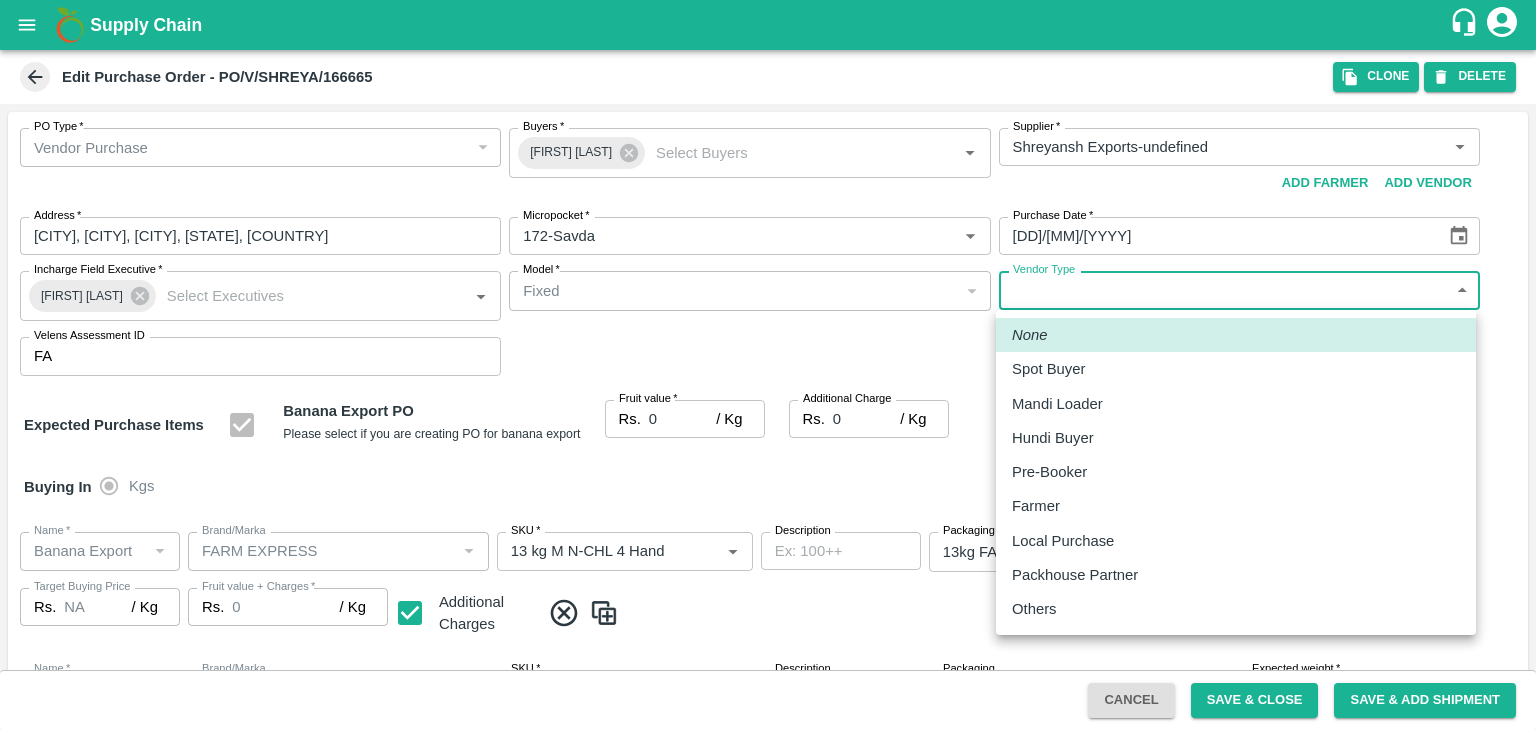 click on "Others" at bounding box center (1034, 609) 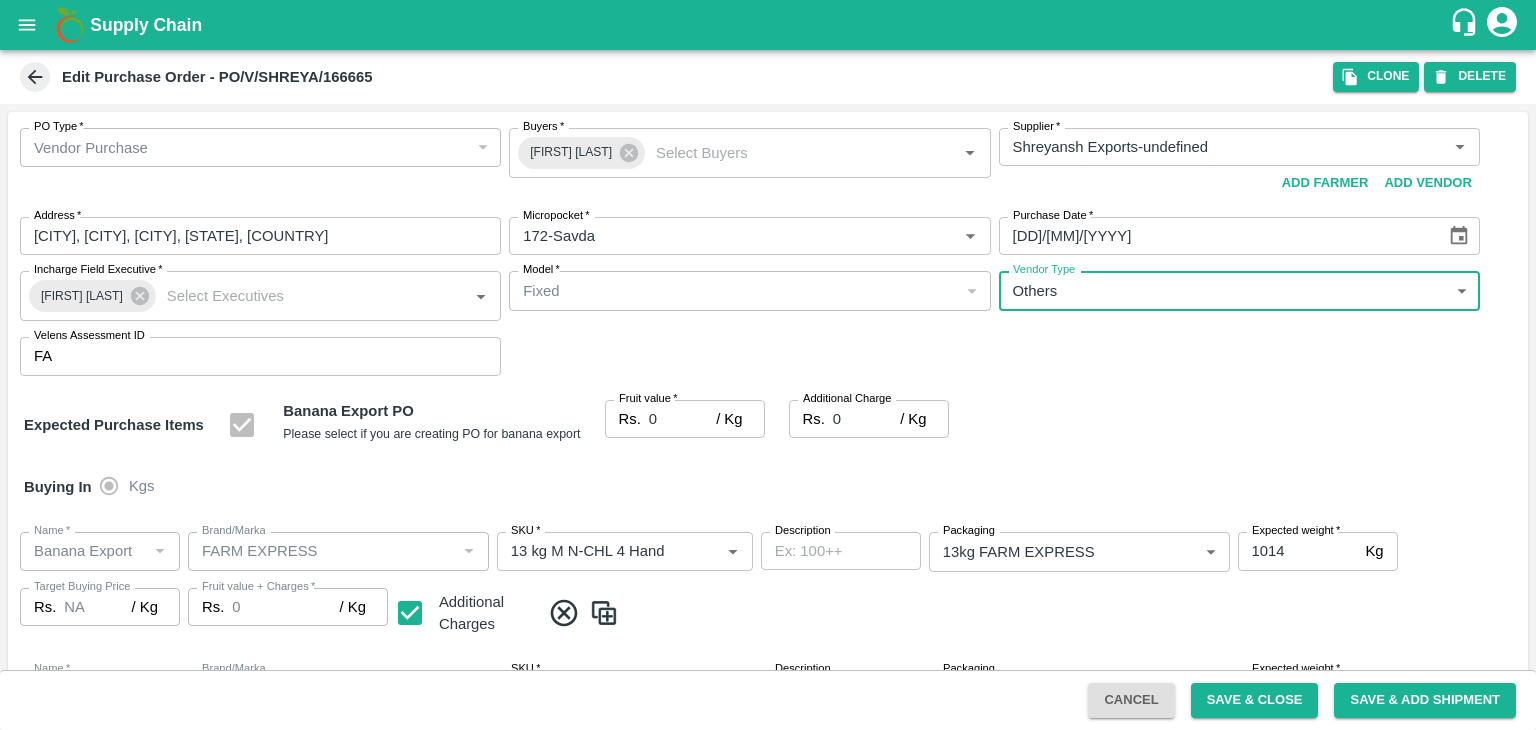 type on "OTHER" 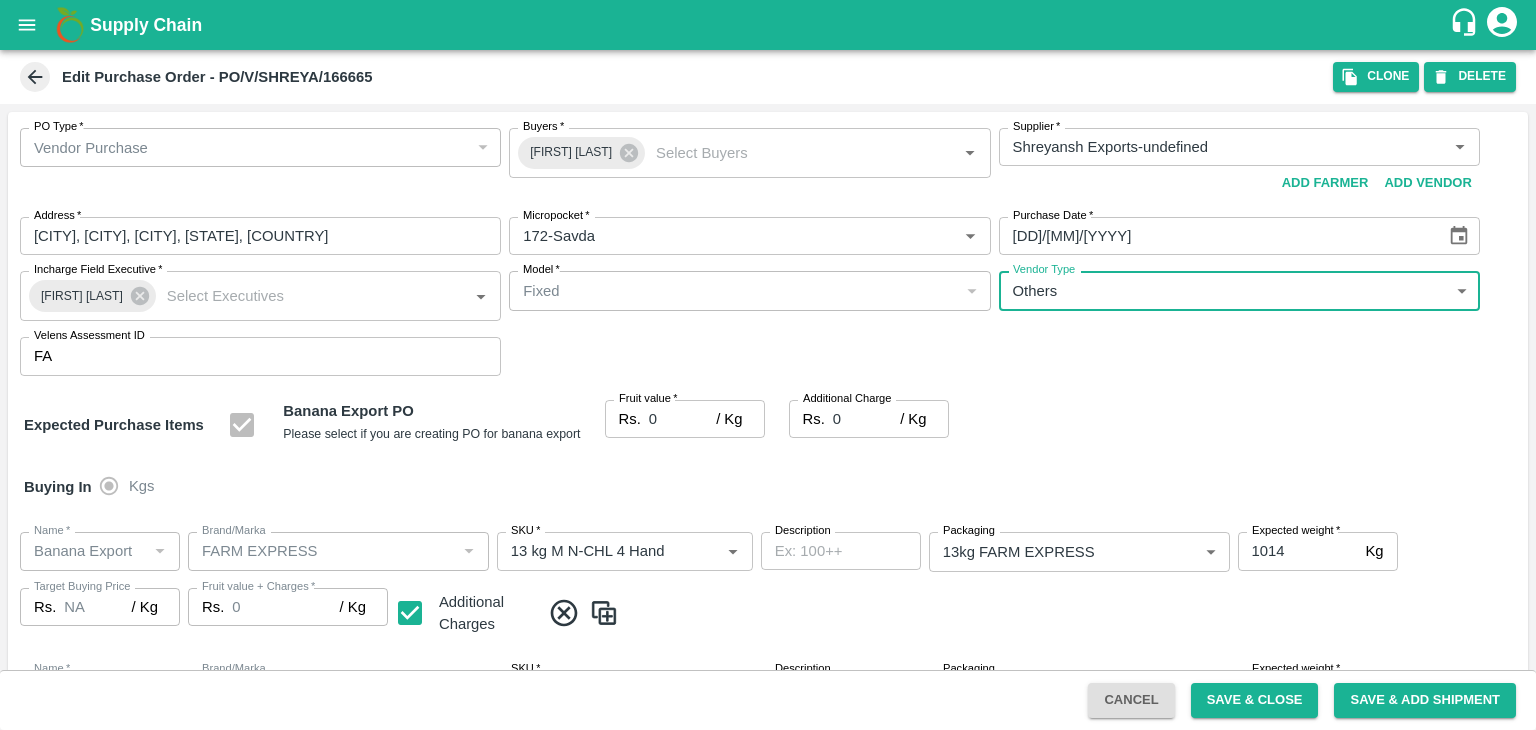 click on "0" at bounding box center [682, 419] 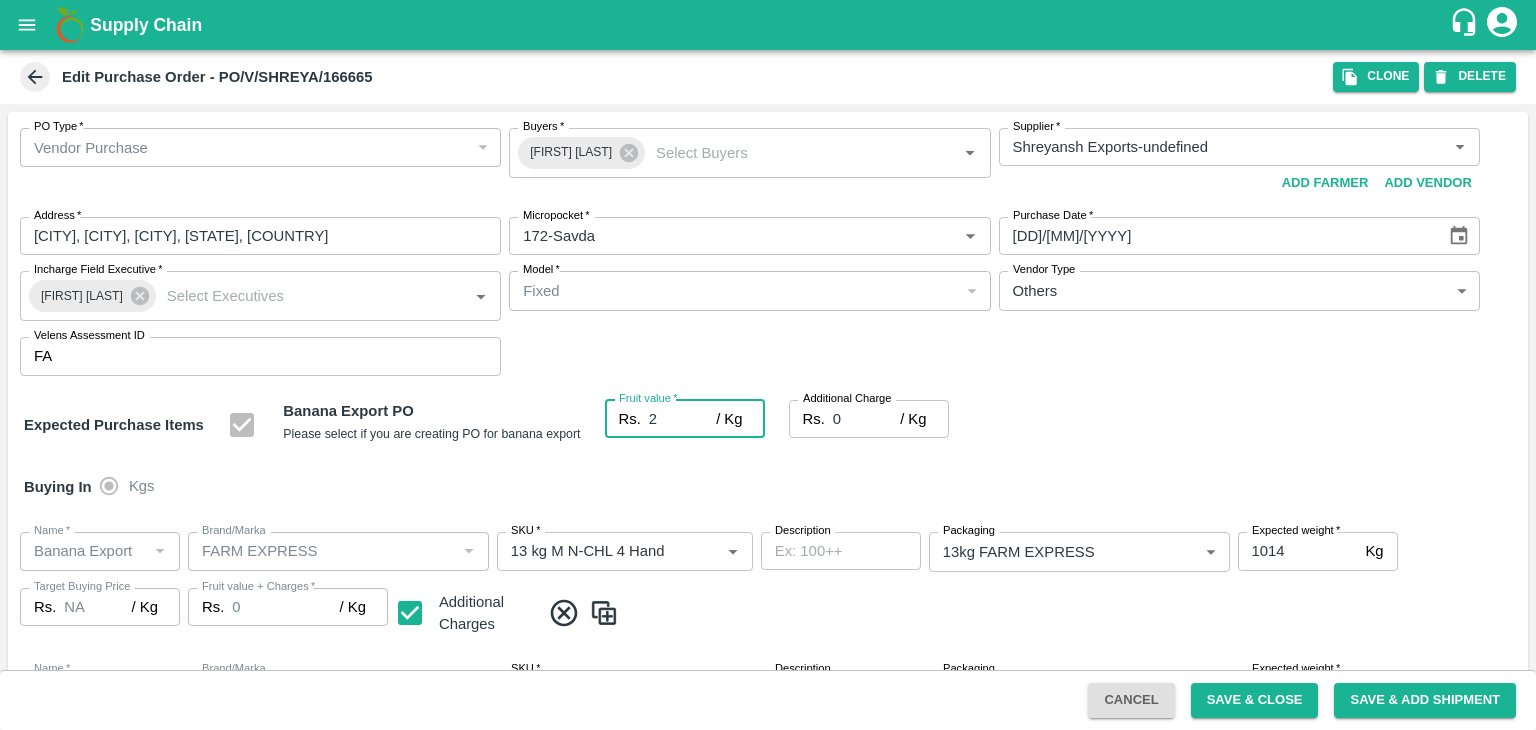 type on "20" 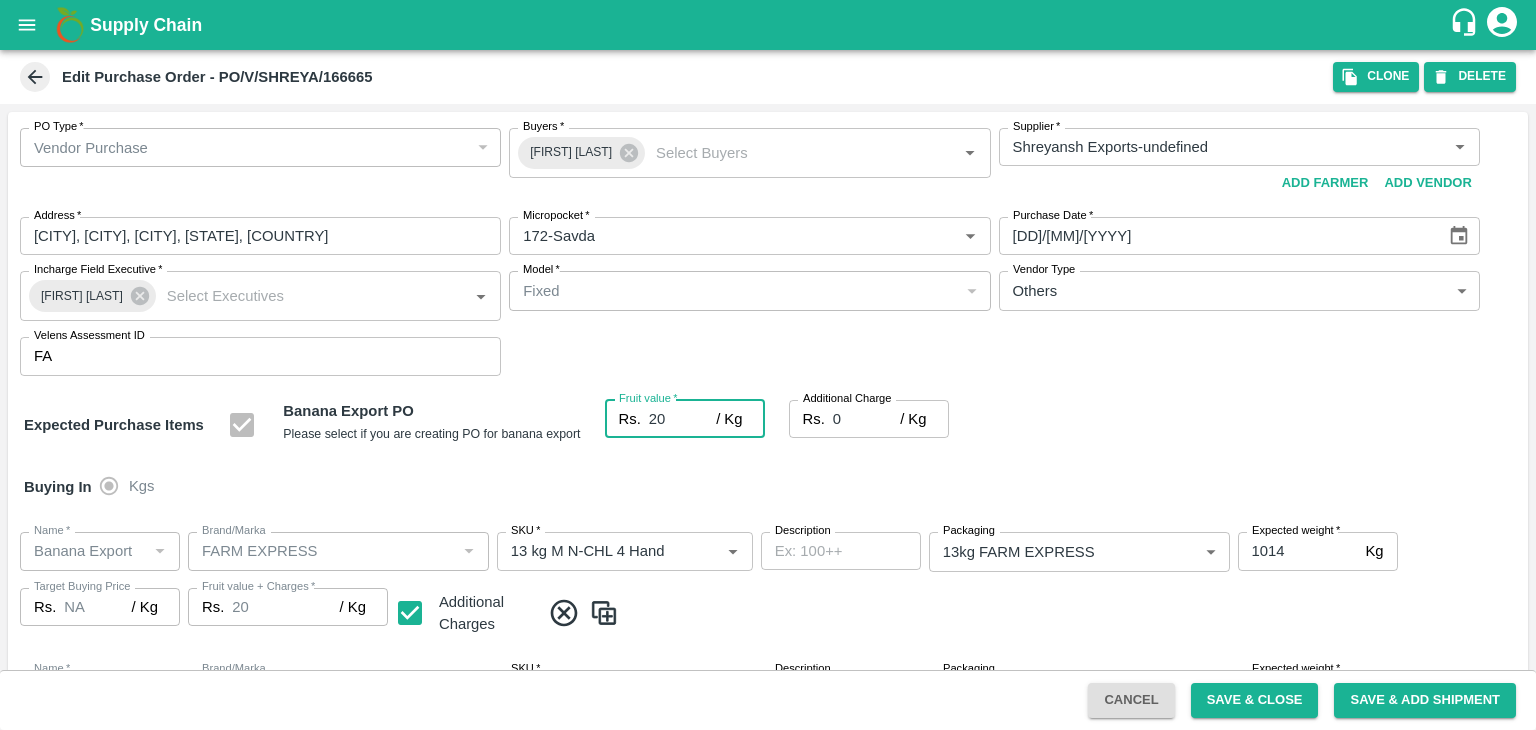 type on "20" 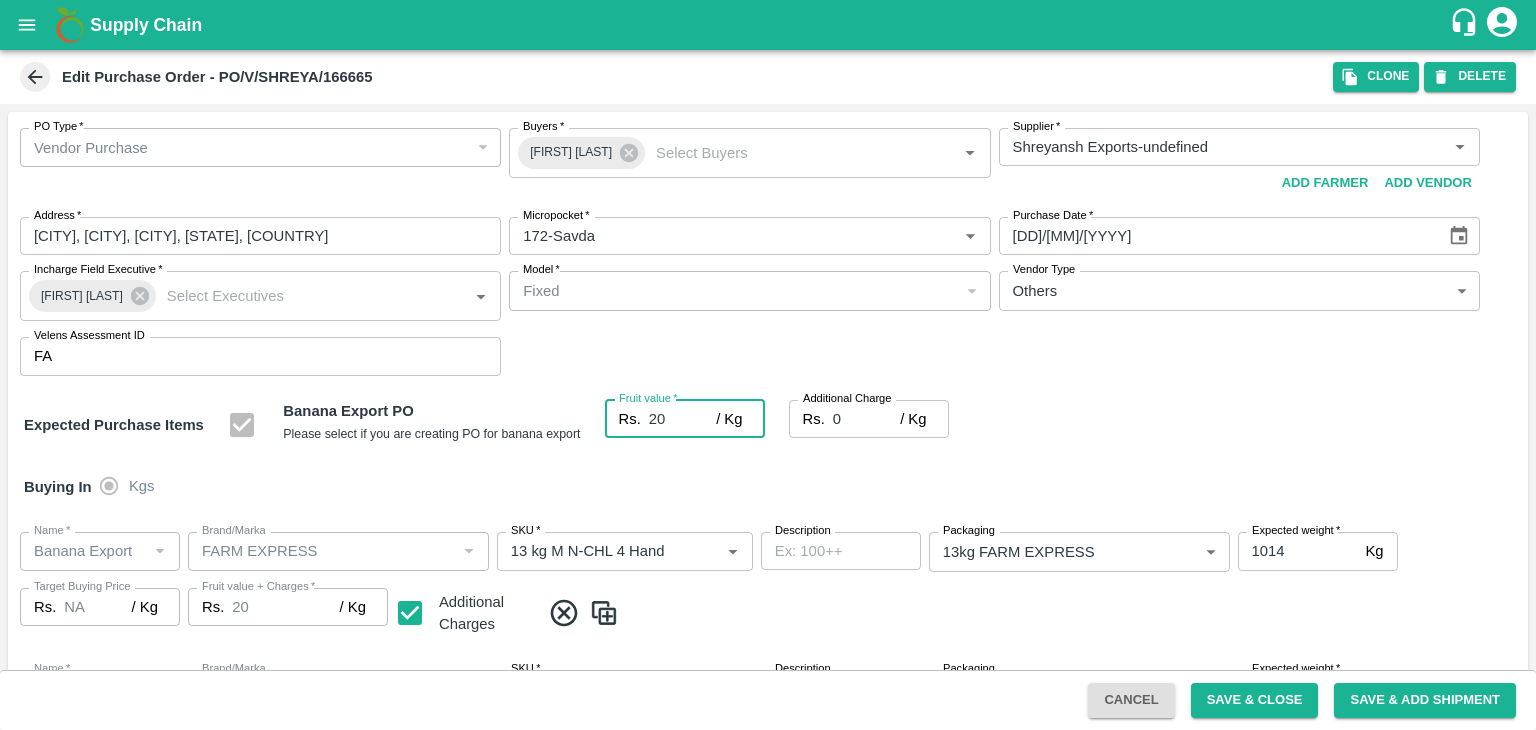 type on "20" 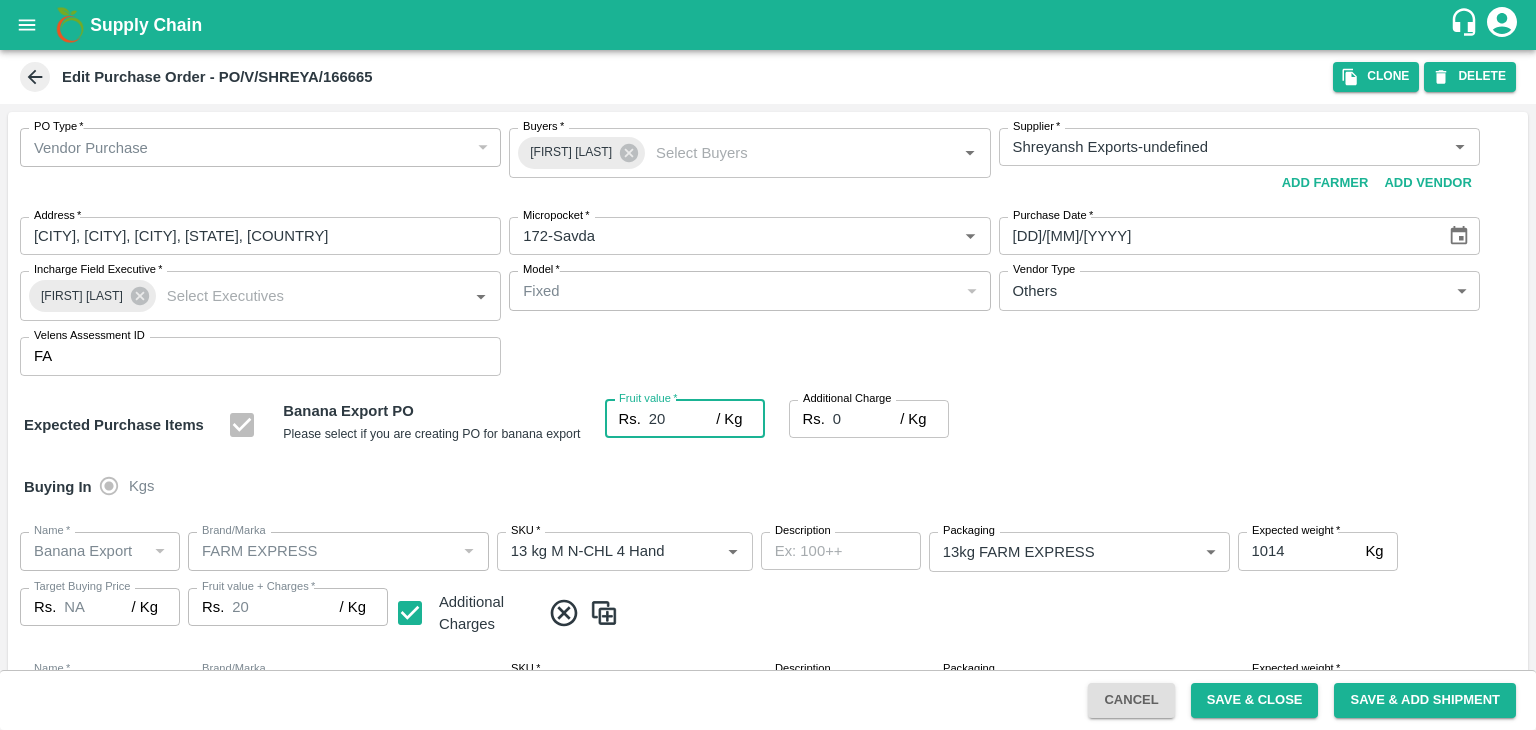 type on "20" 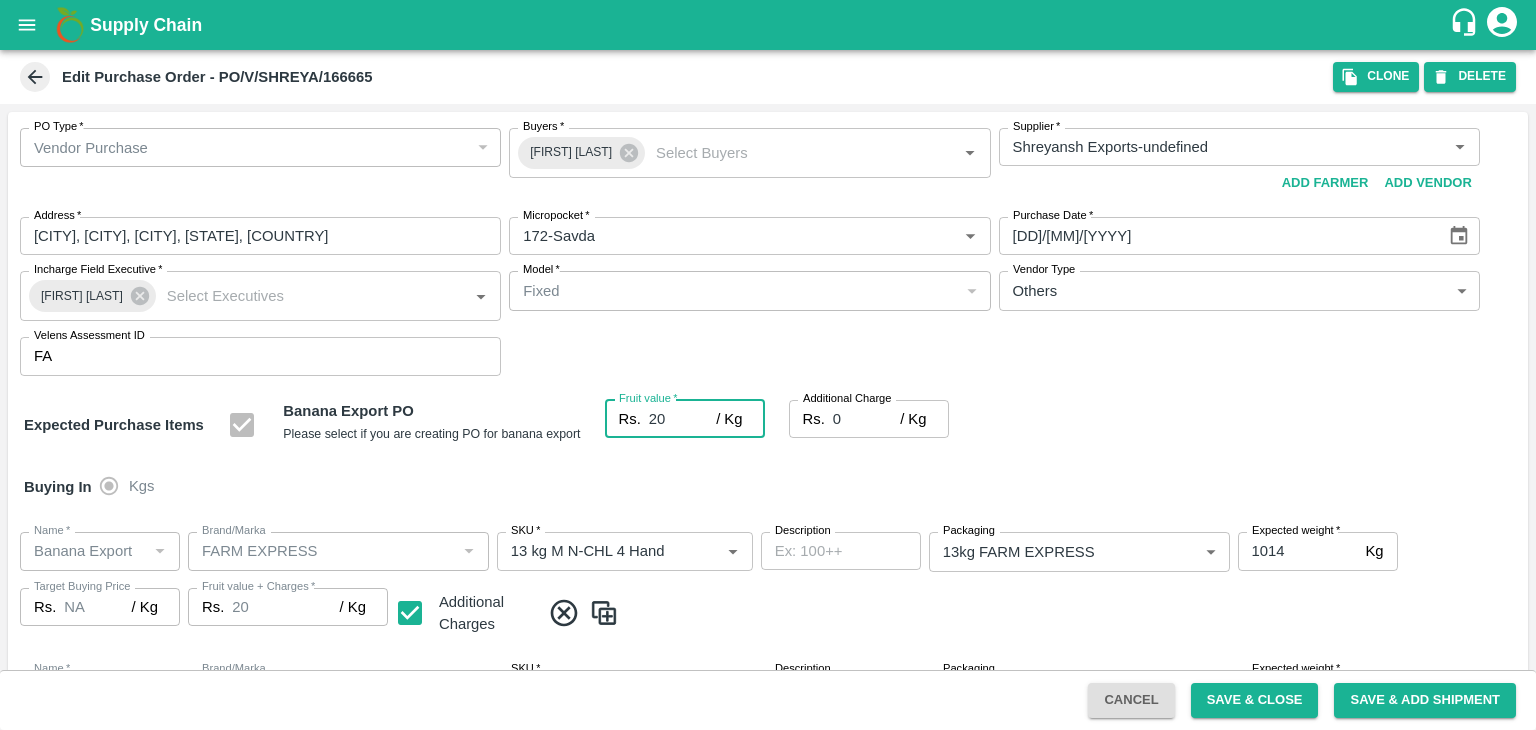 type on "20" 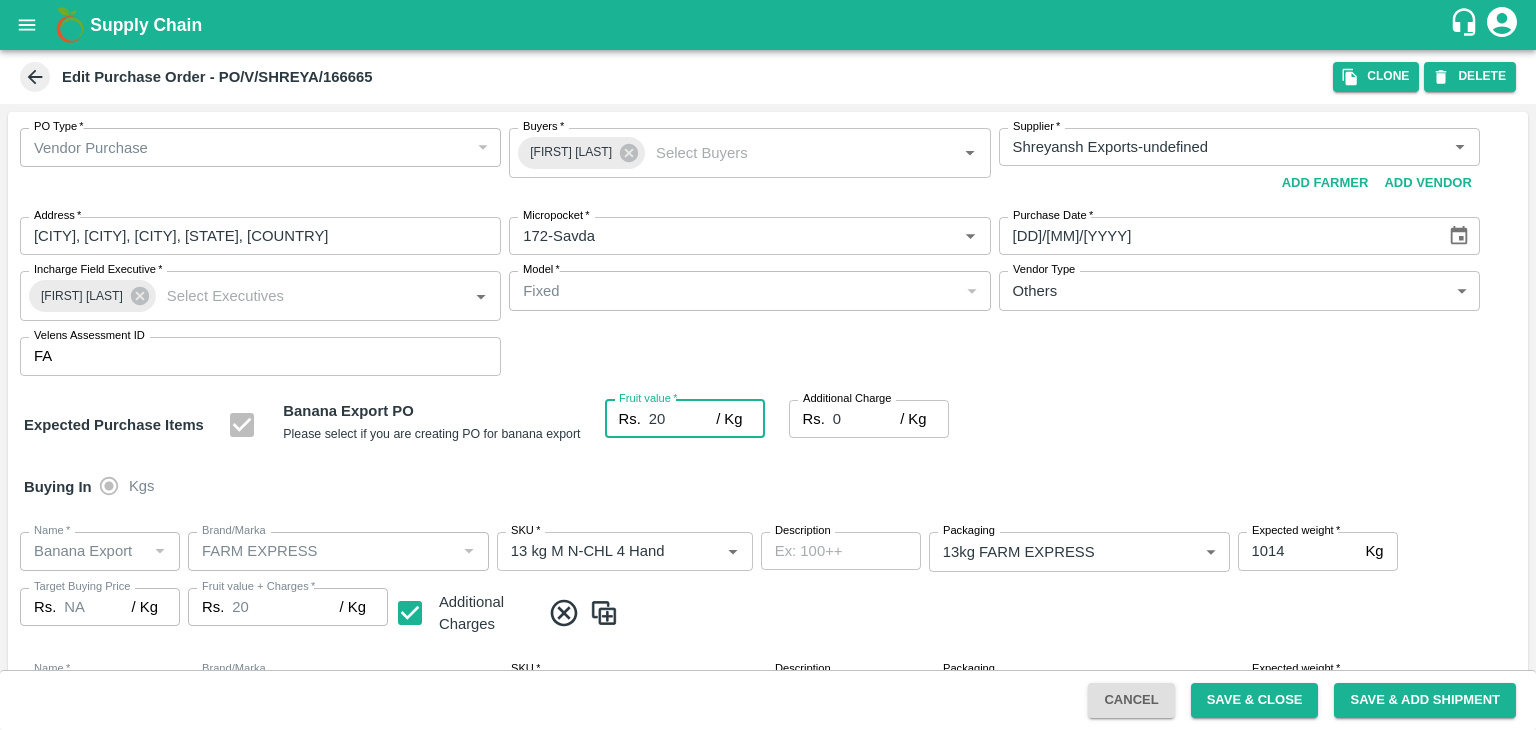 type on "20" 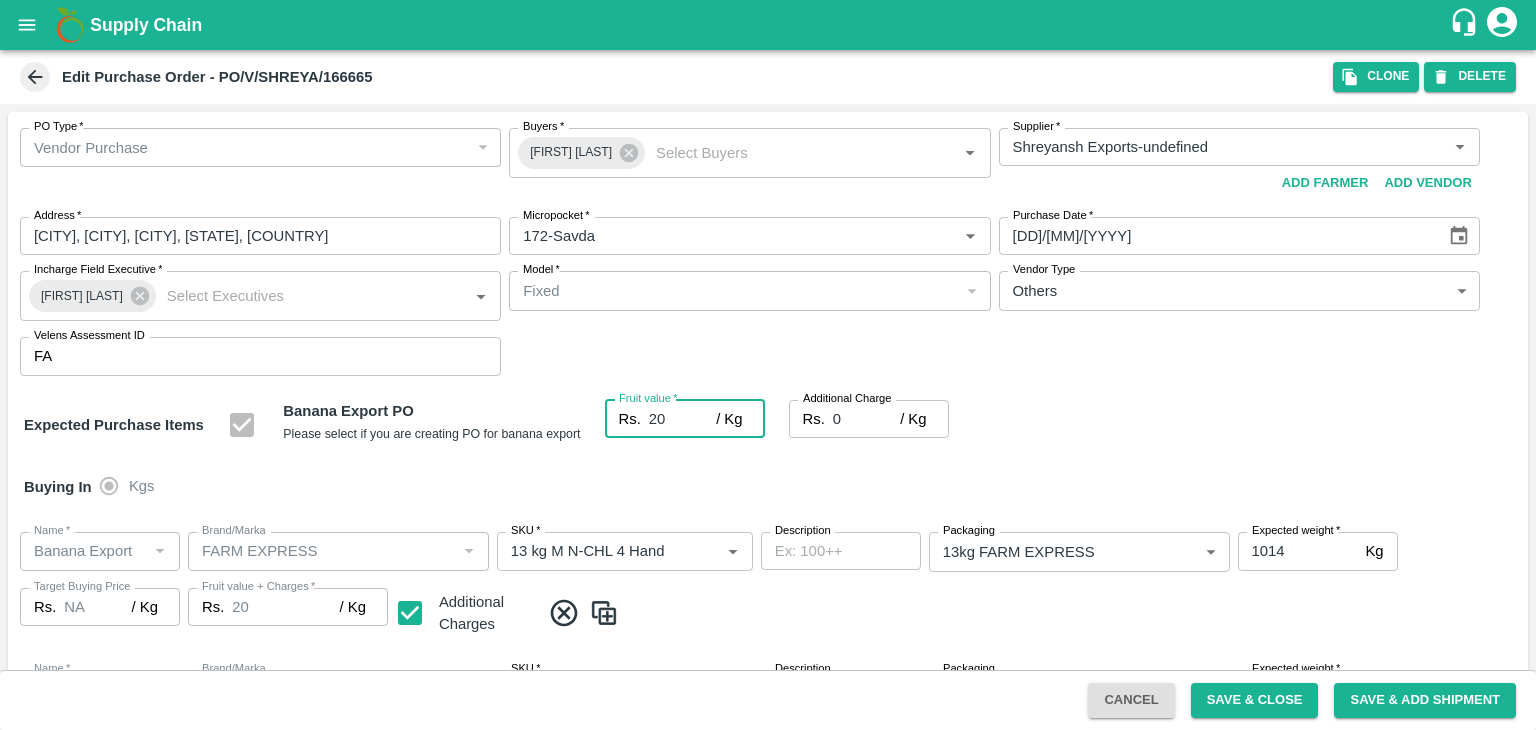 type on "20" 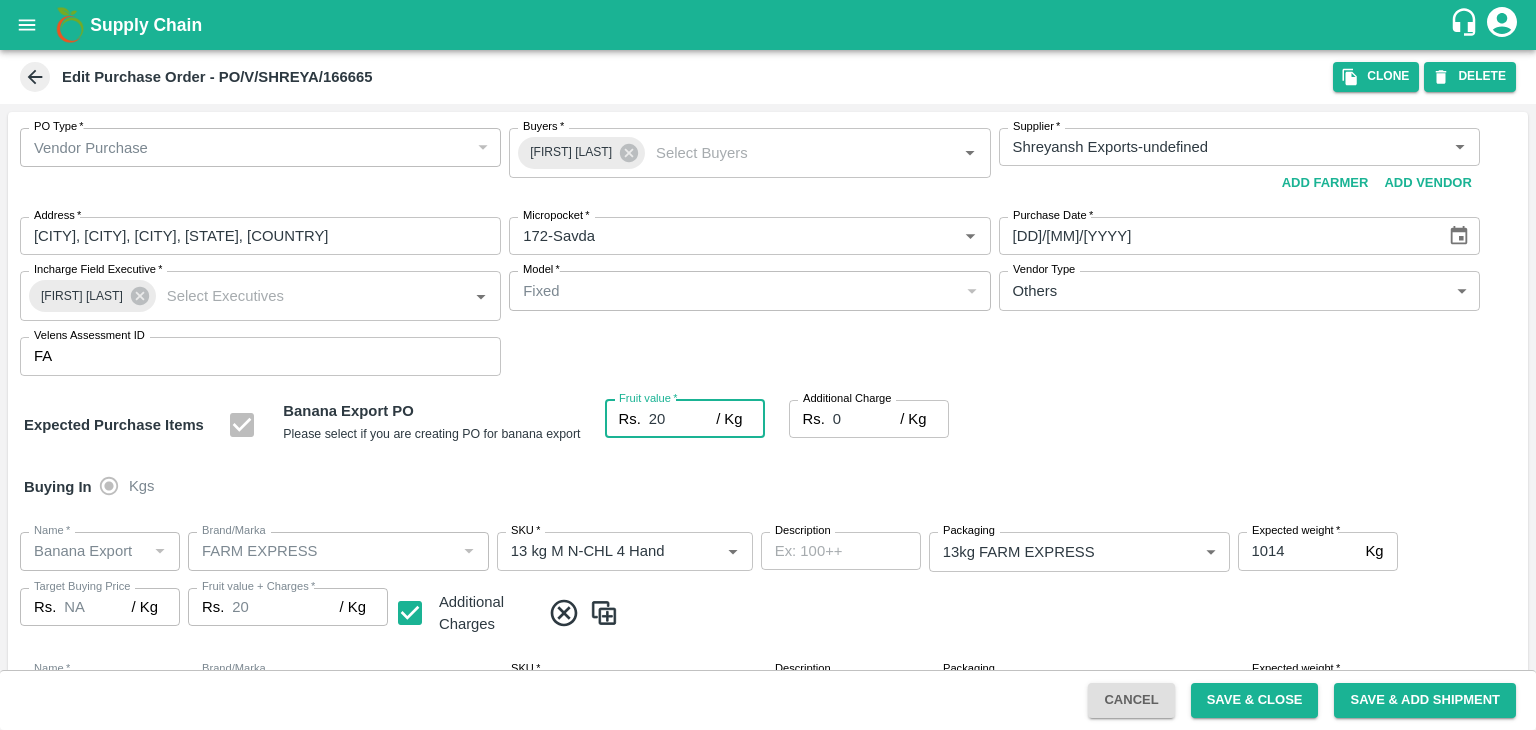 type on "20" 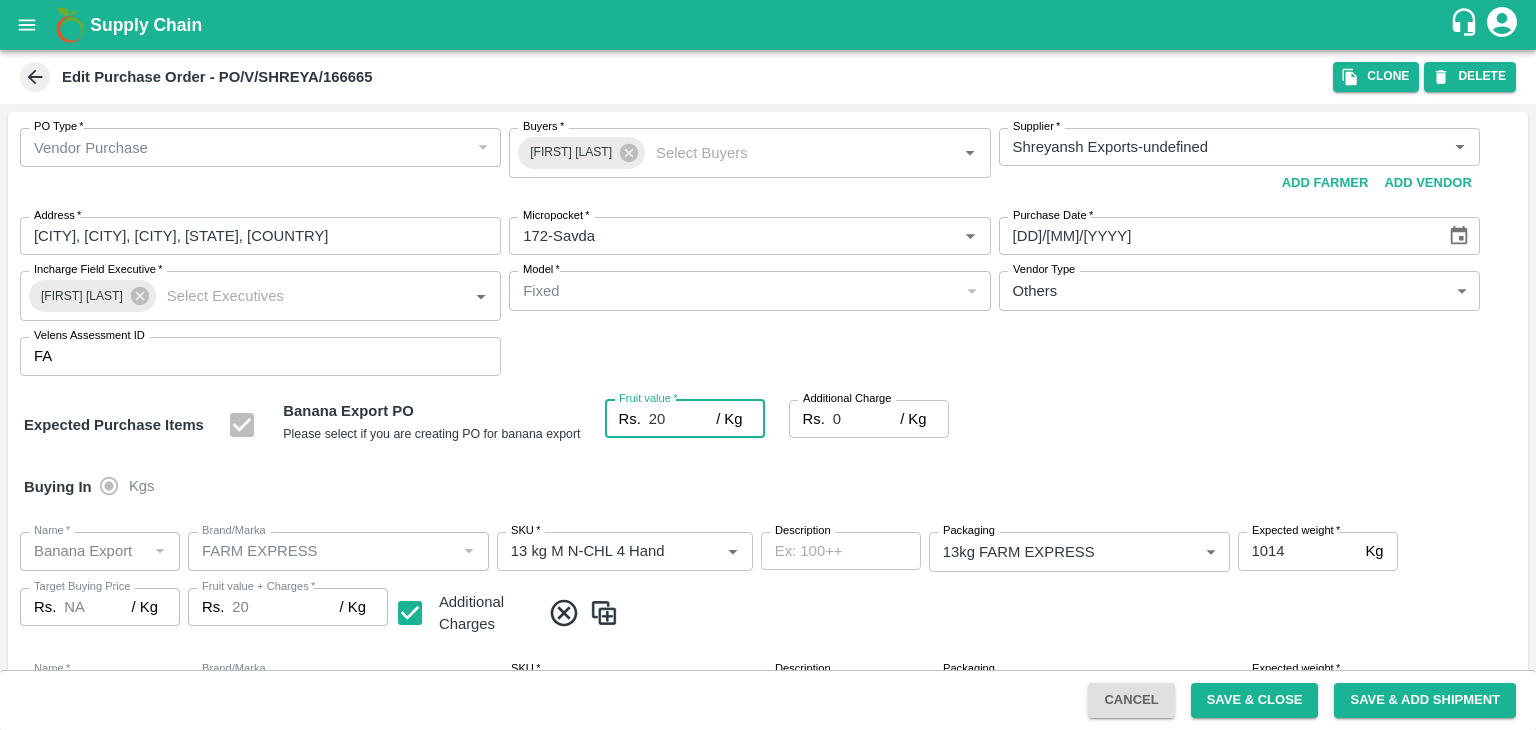 type on "20" 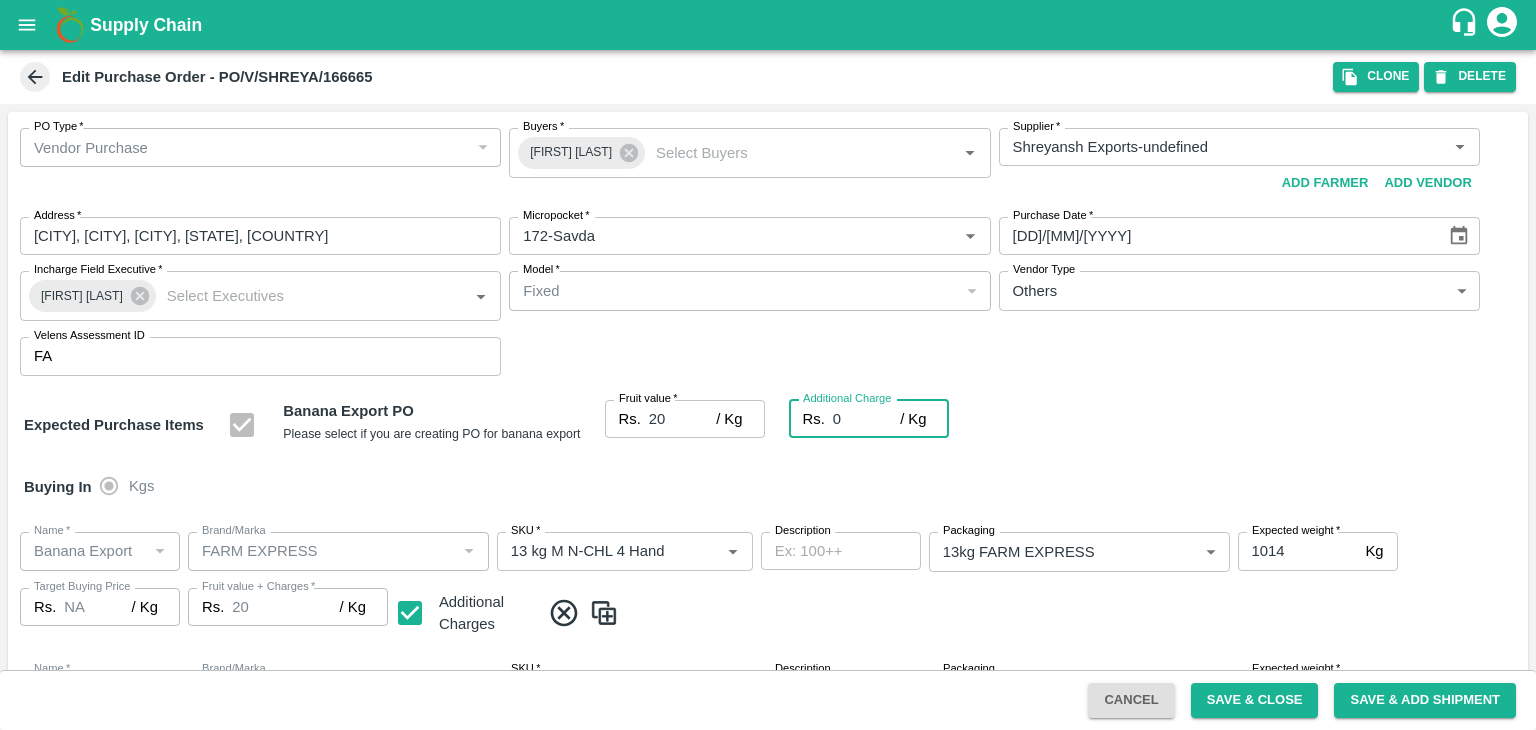 type on "2" 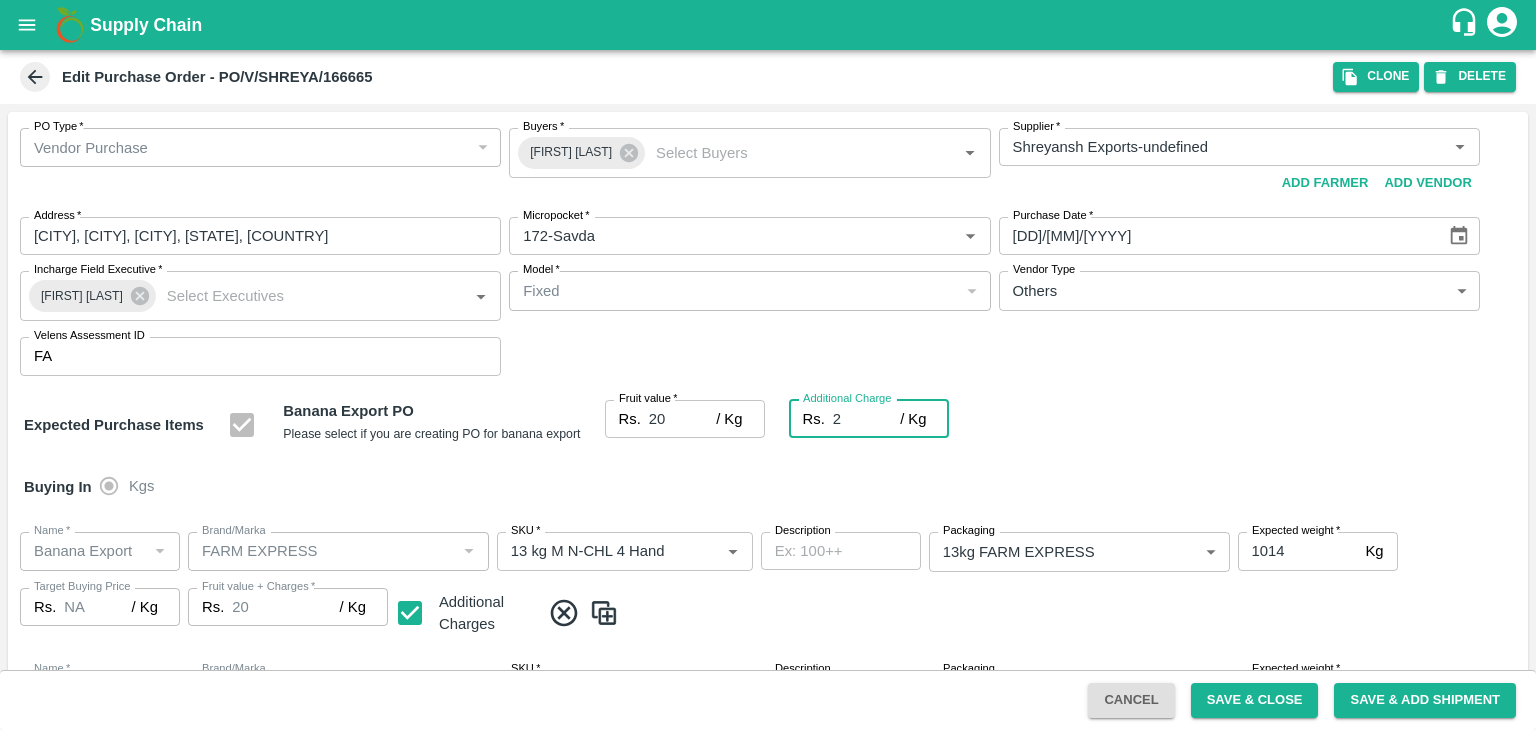 type on "22" 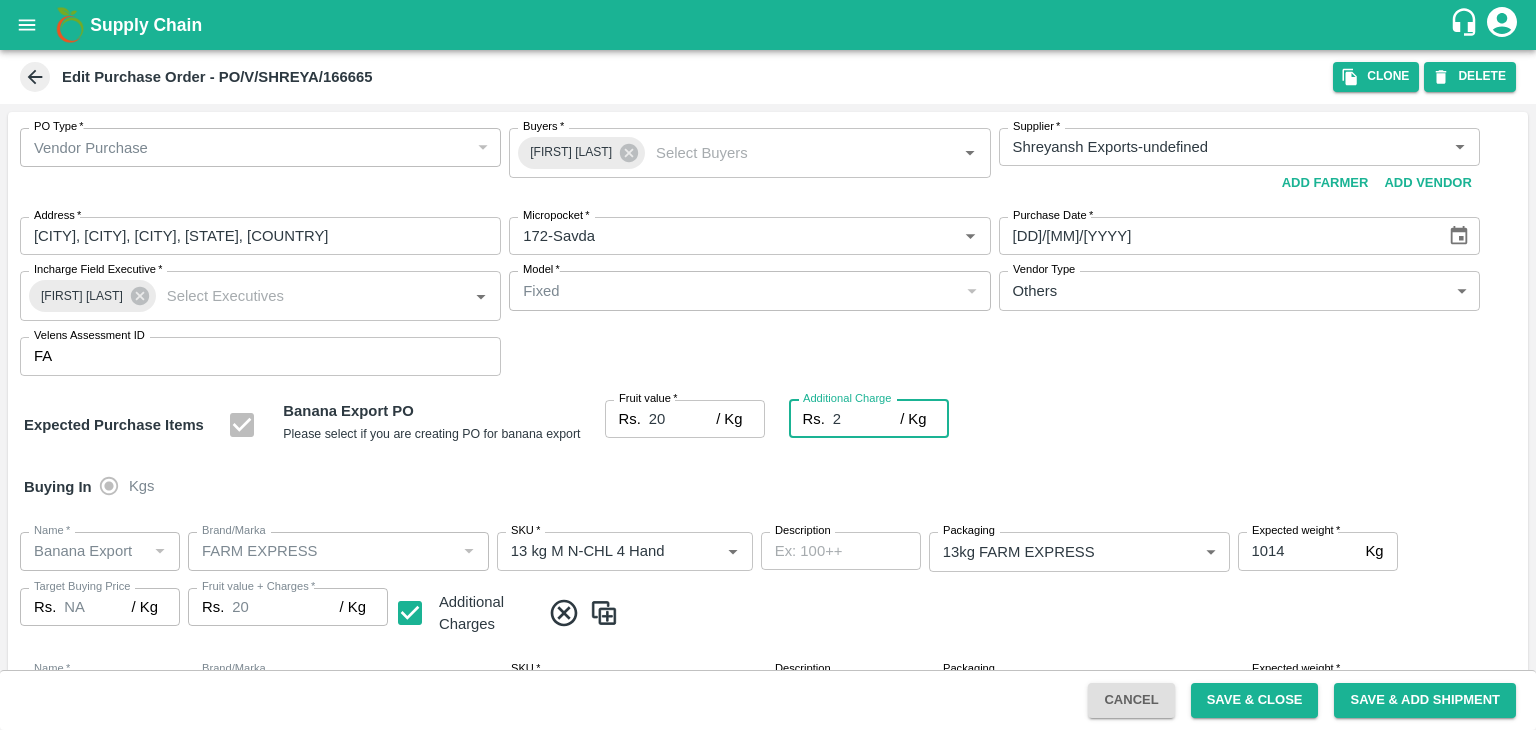 type on "22" 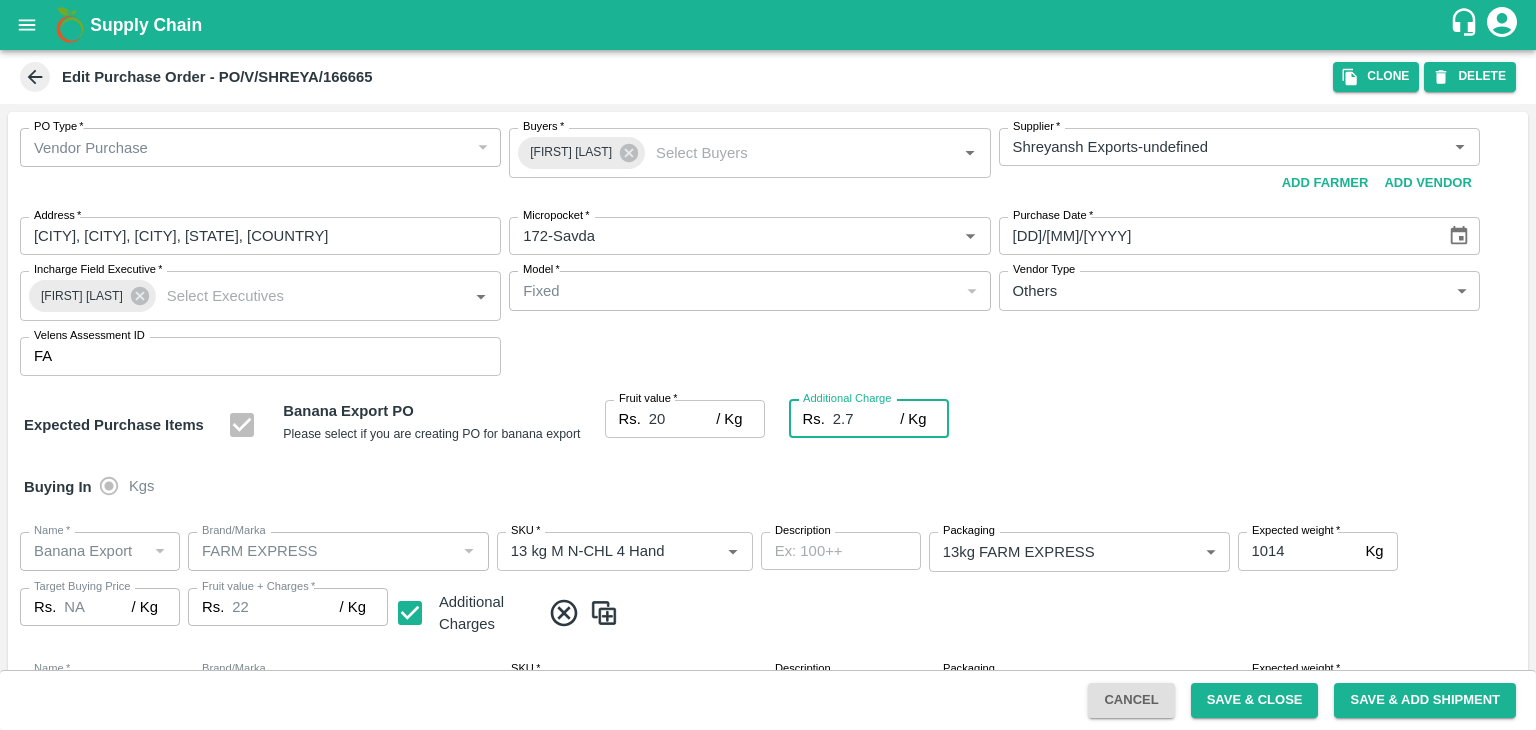 type on "2.75" 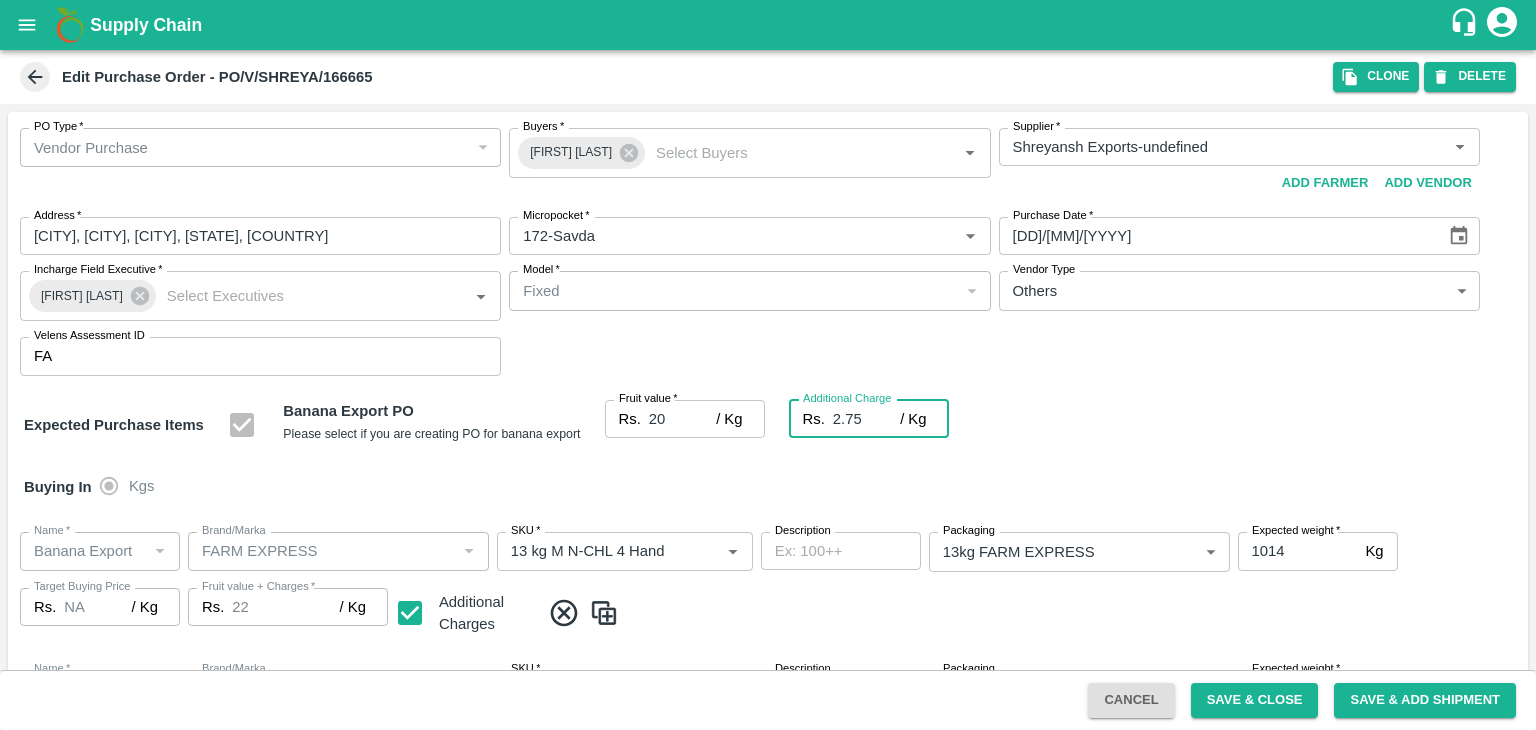 type on "22.75" 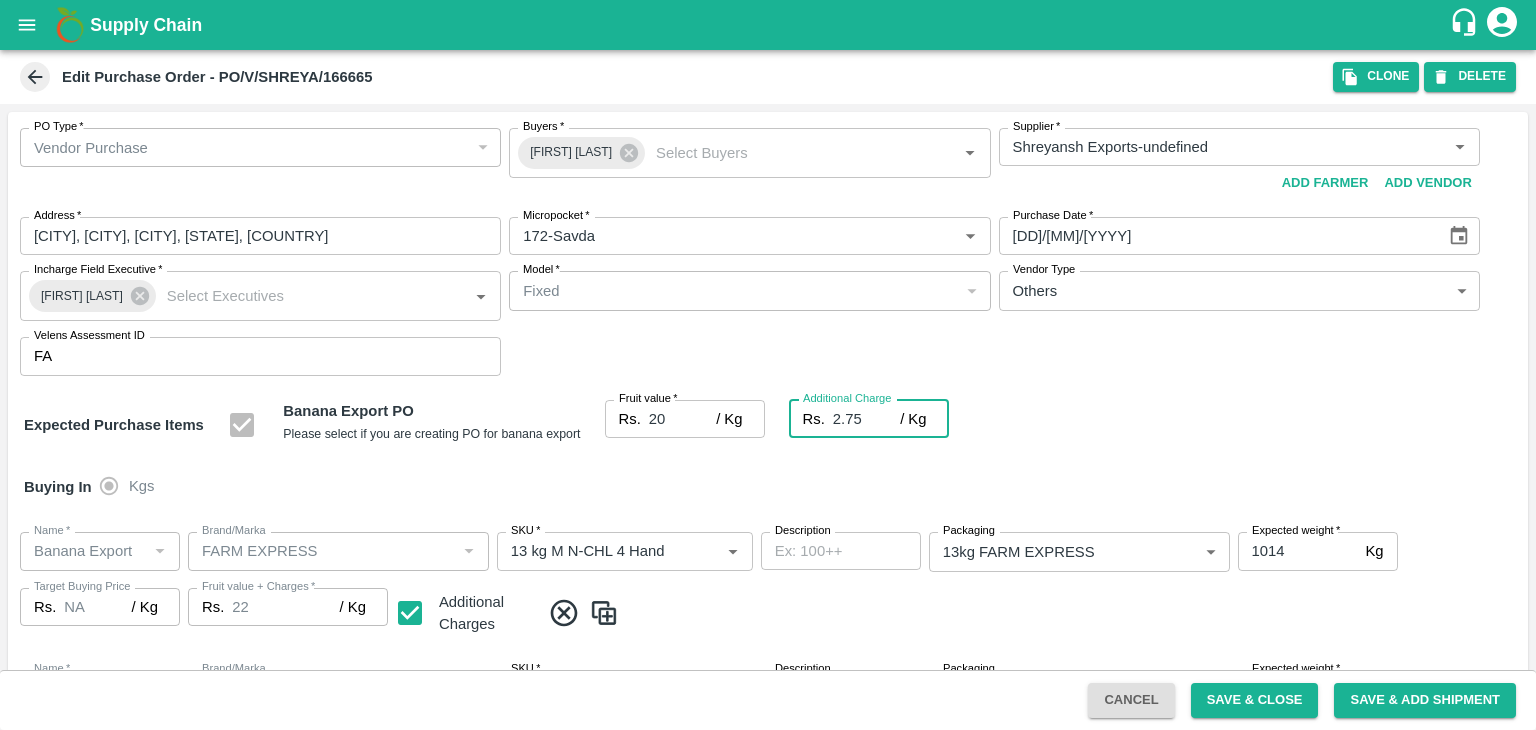 type on "22.75" 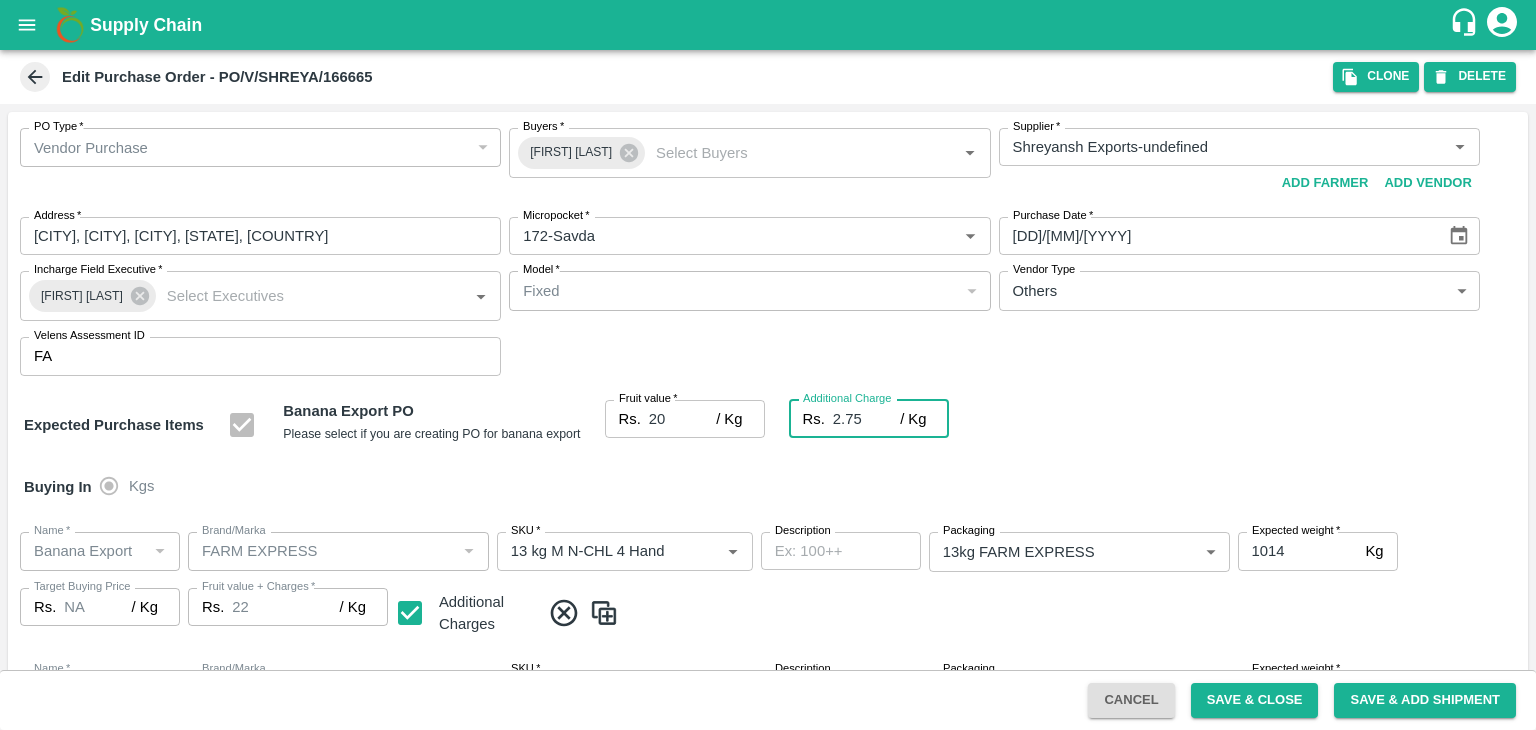 type on "22.75" 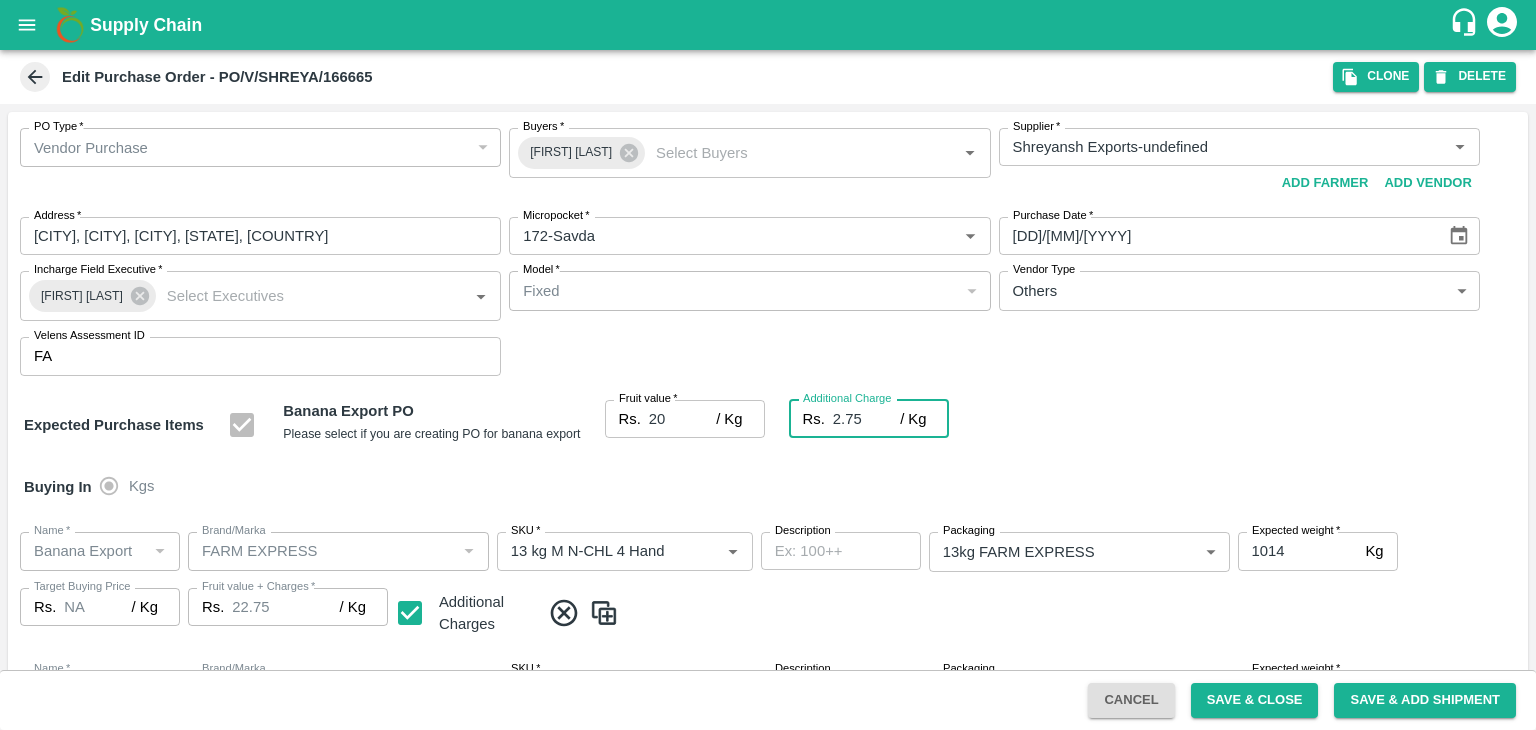 type on "2.75" 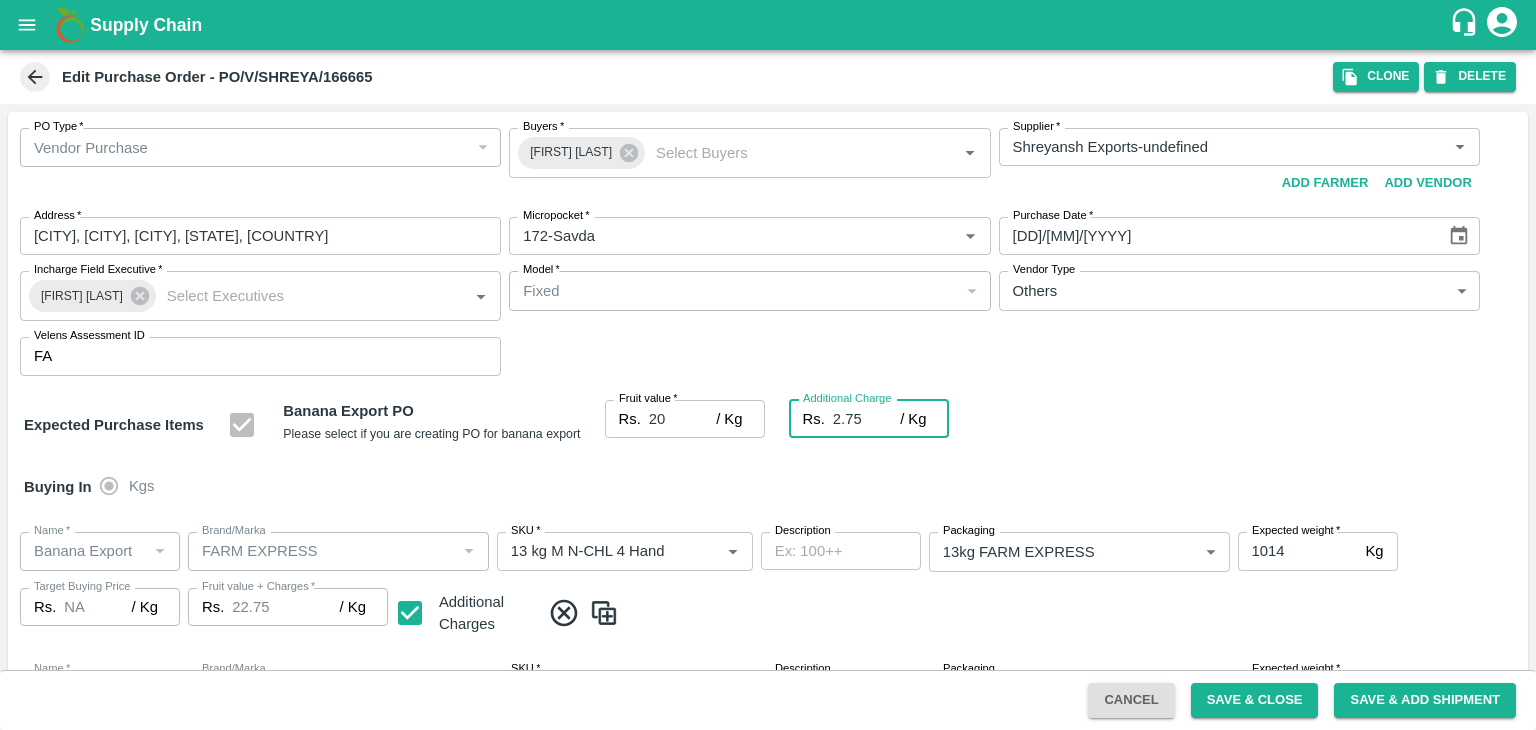 click on "Buying In Kgs" at bounding box center (768, 487) 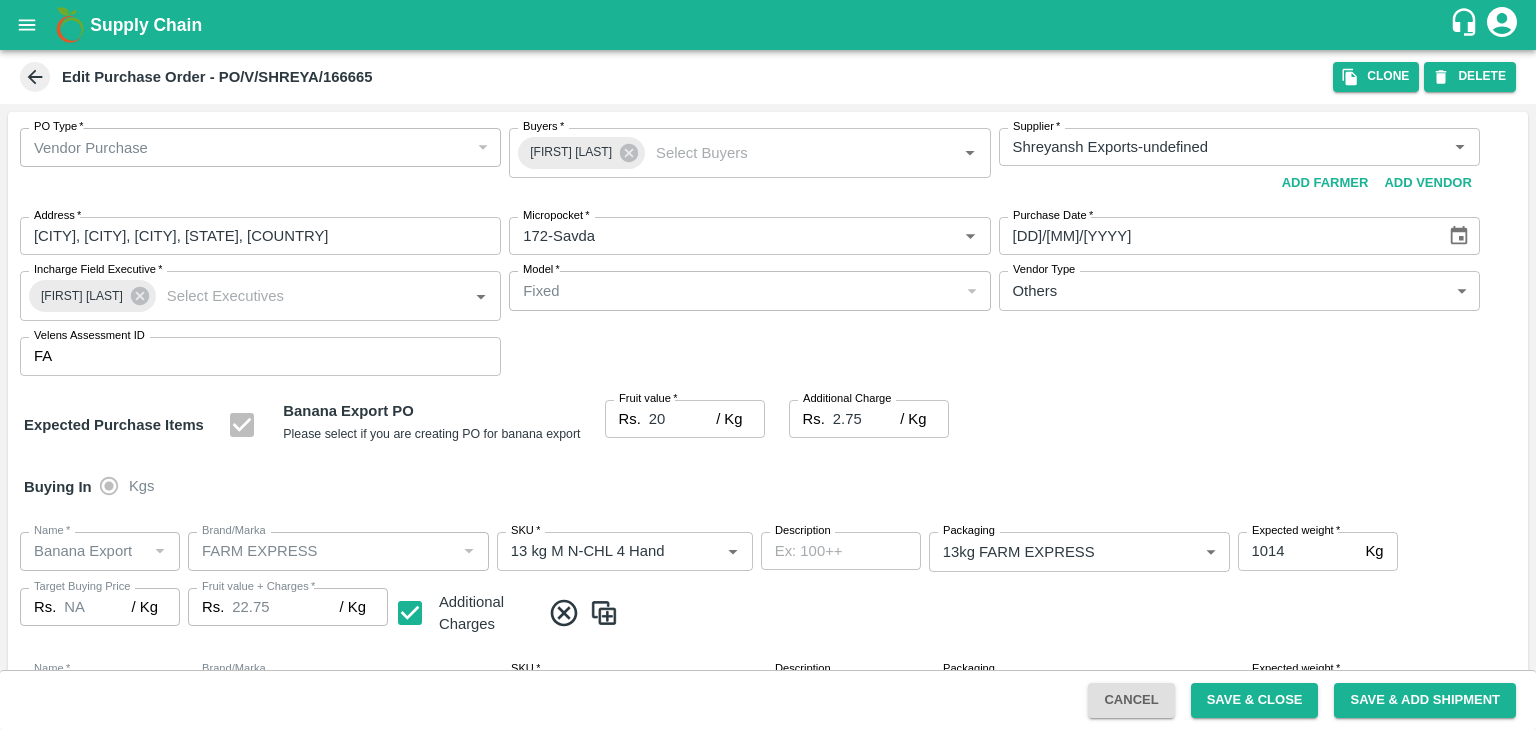 scroll, scrollTop: 1060, scrollLeft: 0, axis: vertical 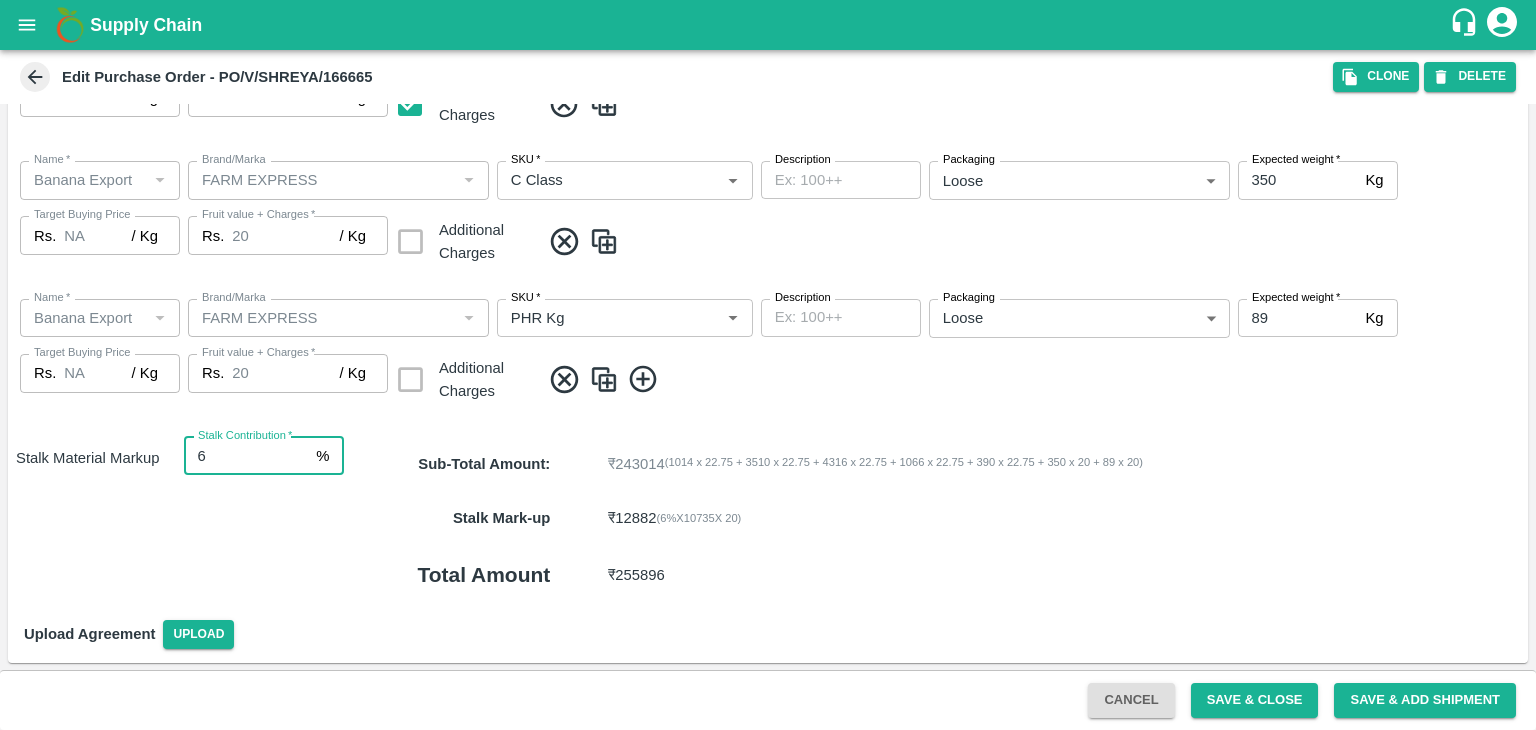 click on "6" at bounding box center [246, 456] 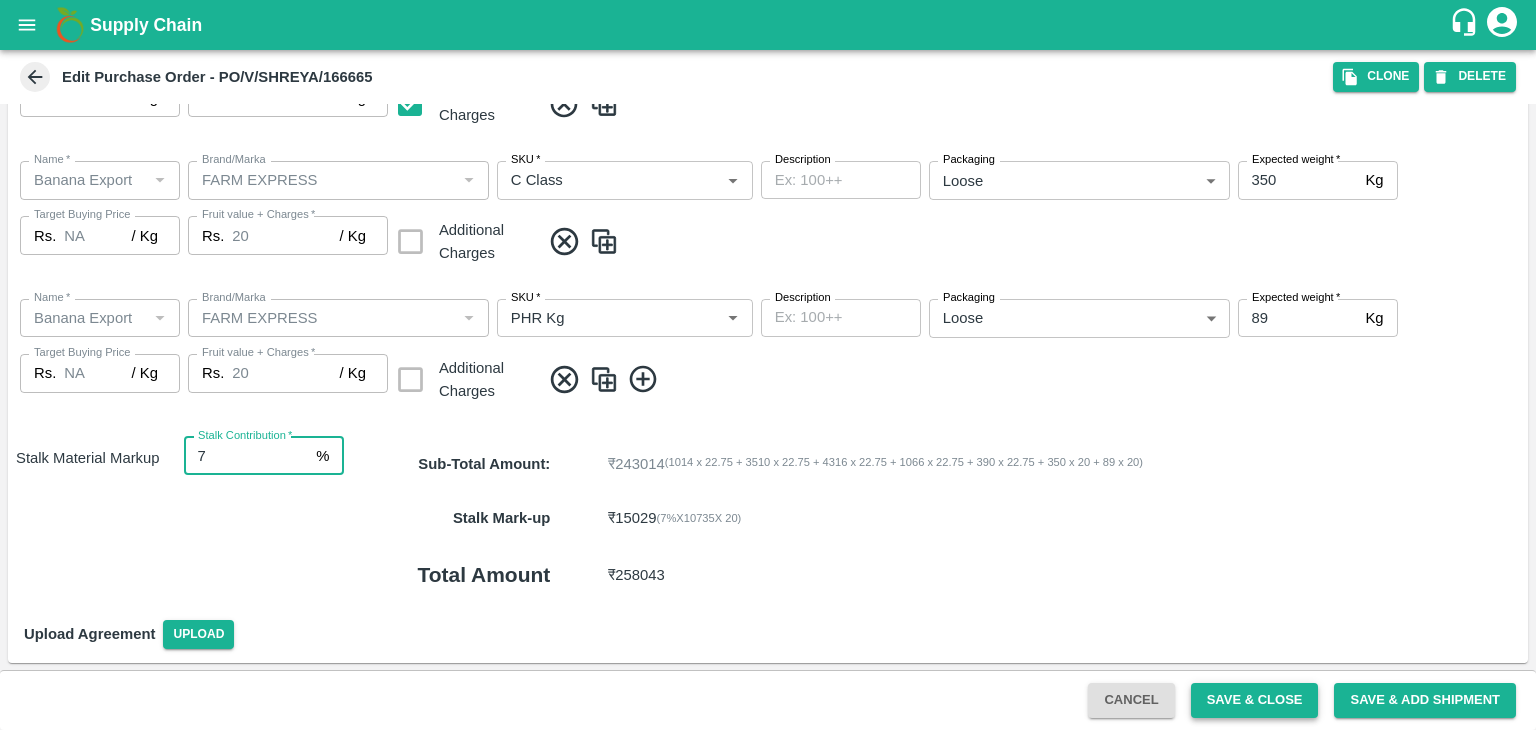 type on "7" 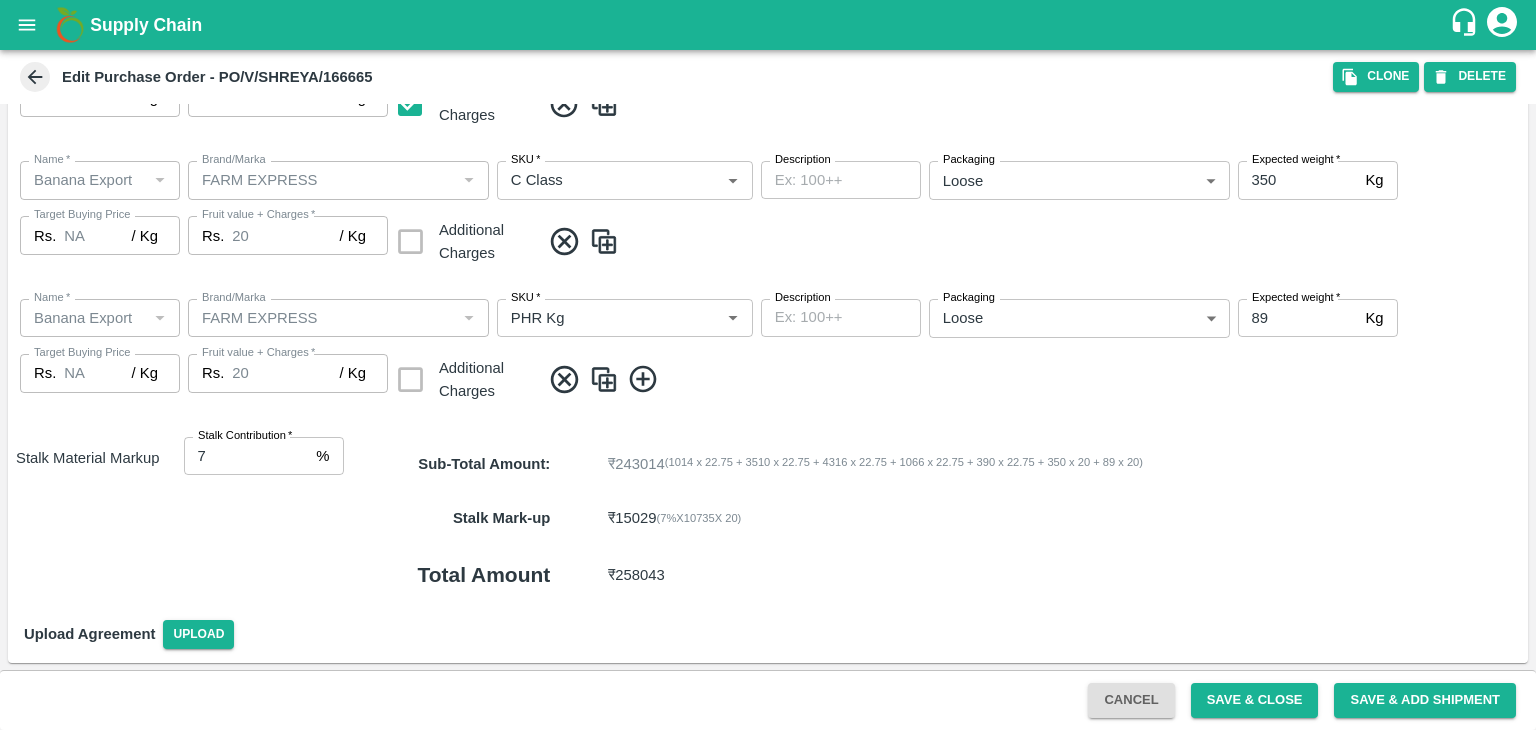 scroll, scrollTop: 0, scrollLeft: 0, axis: both 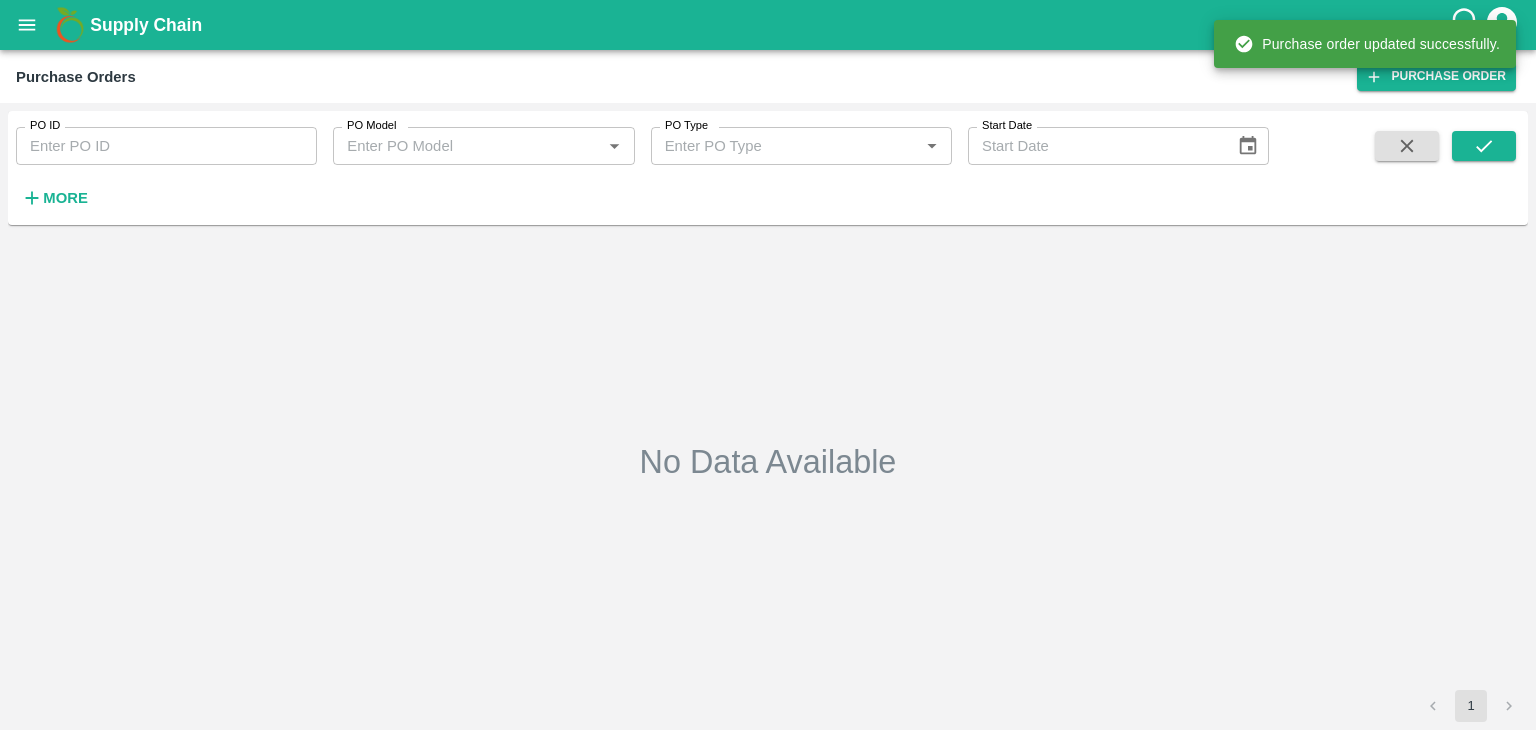 type on "166665" 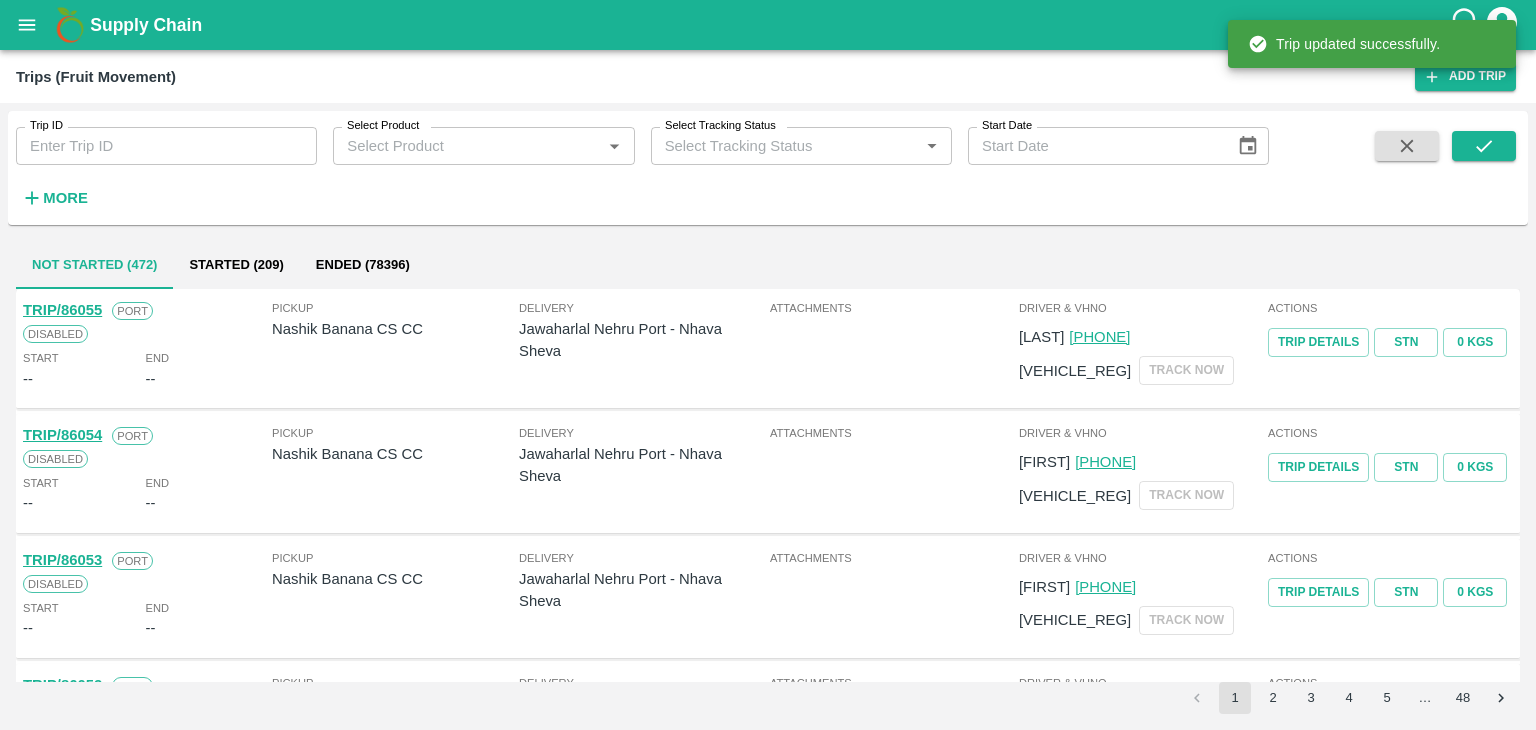 scroll, scrollTop: 0, scrollLeft: 0, axis: both 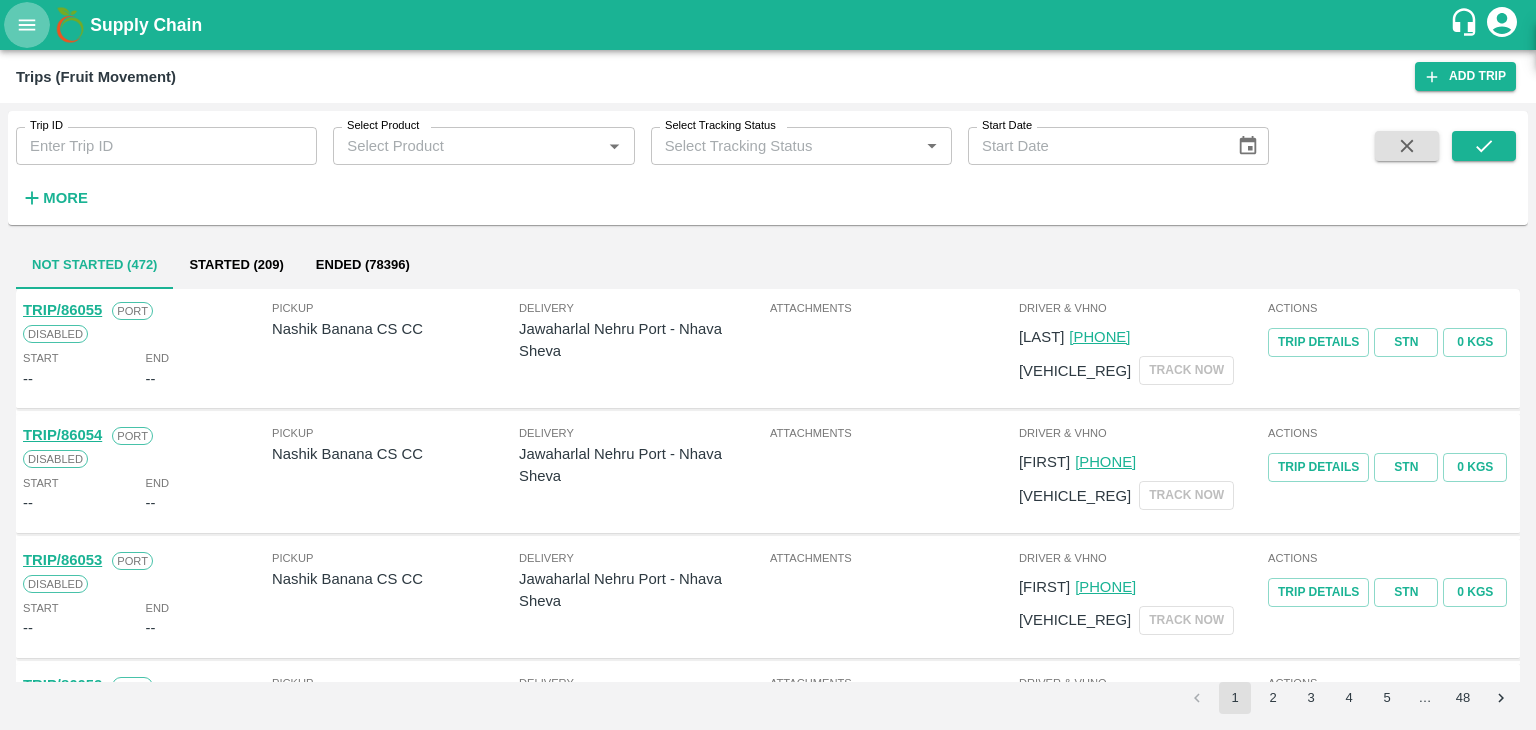 click 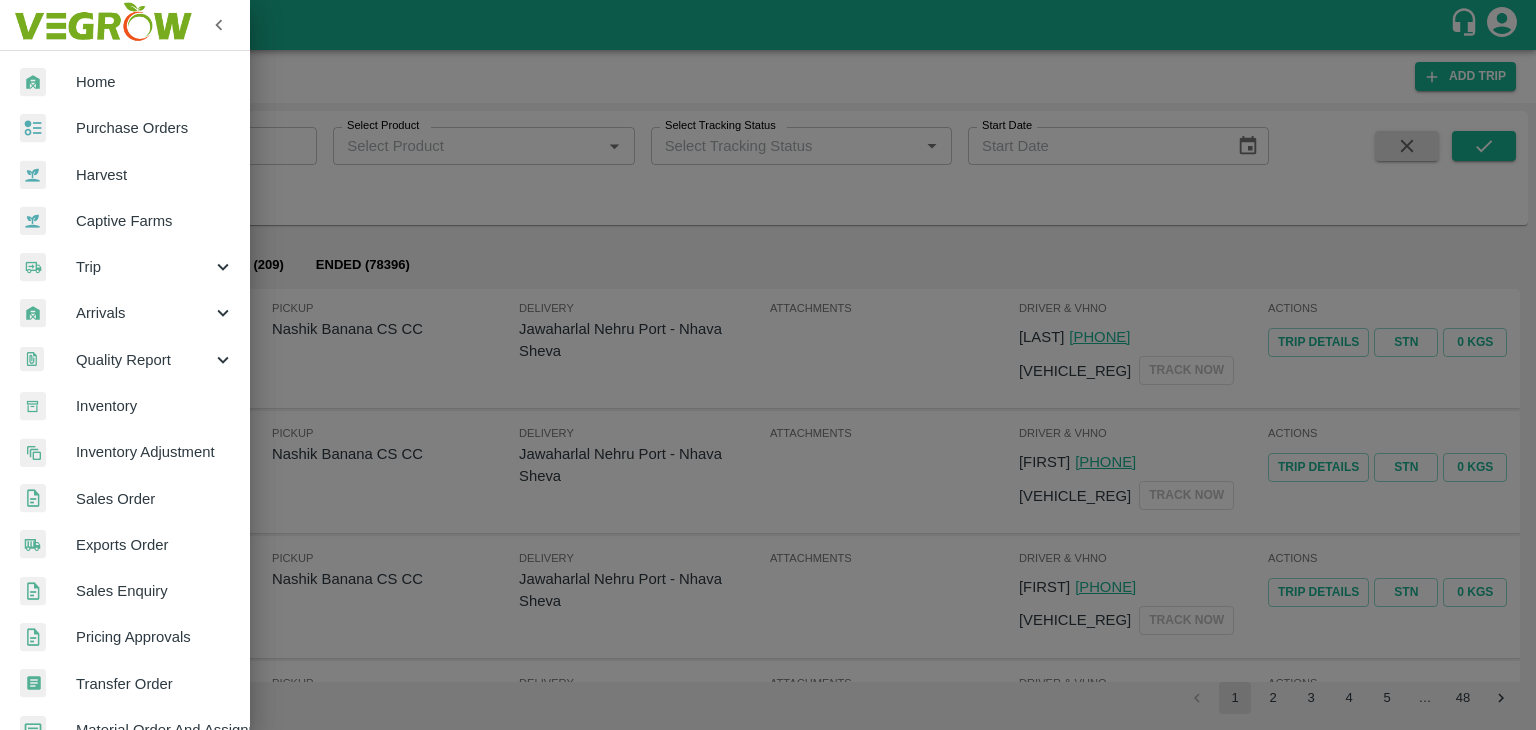 scroll, scrollTop: 409, scrollLeft: 0, axis: vertical 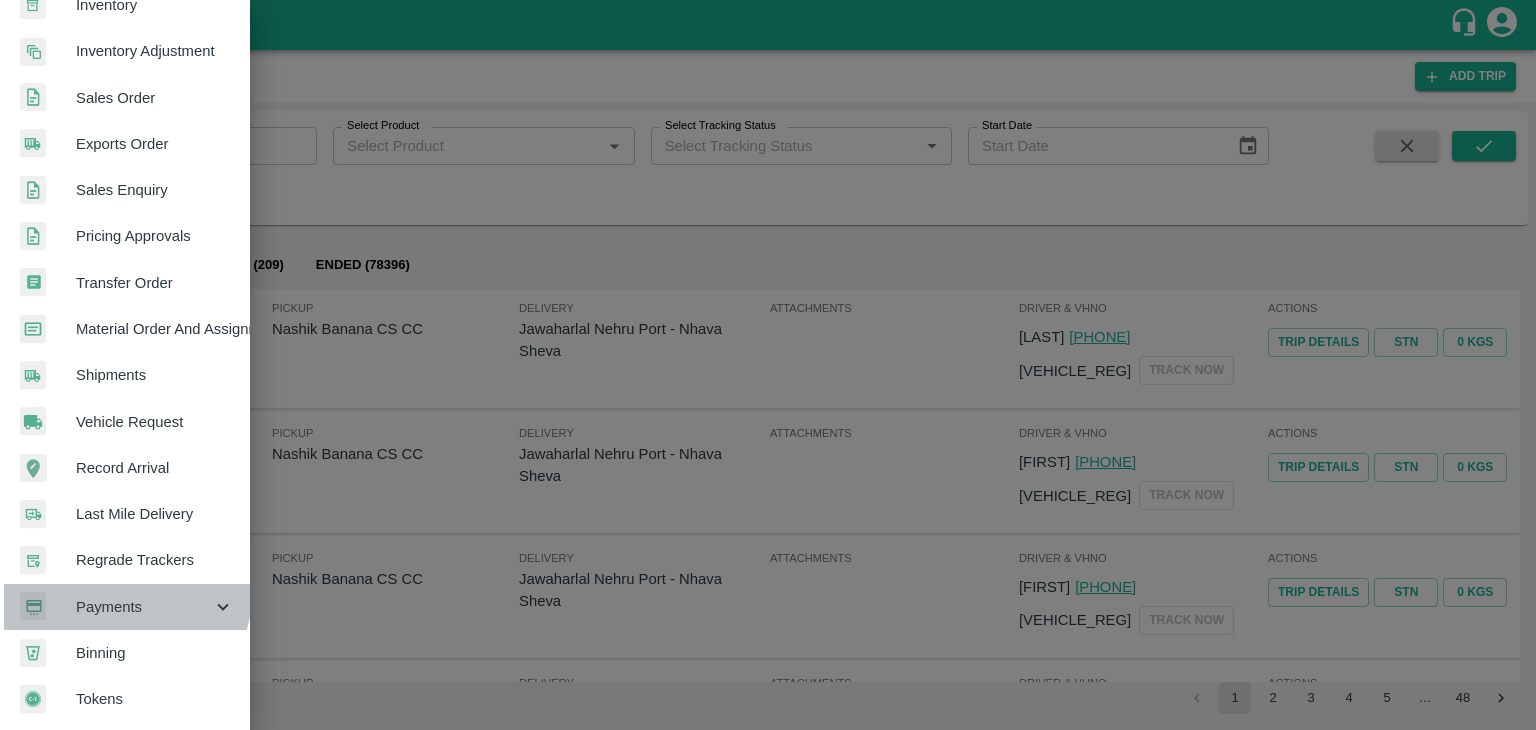 click on "Payments" at bounding box center [125, 607] 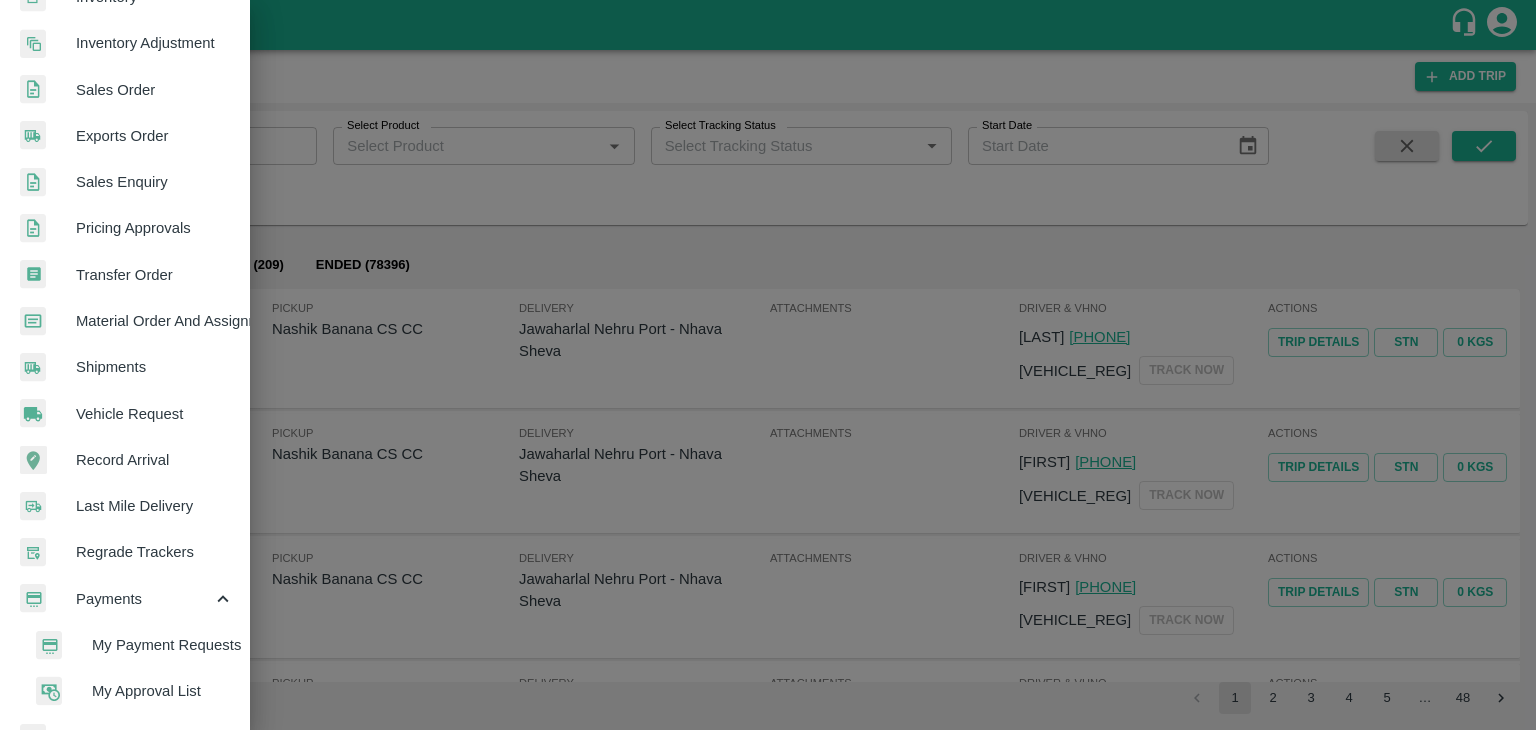 click on "My Payment Requests" at bounding box center [163, 645] 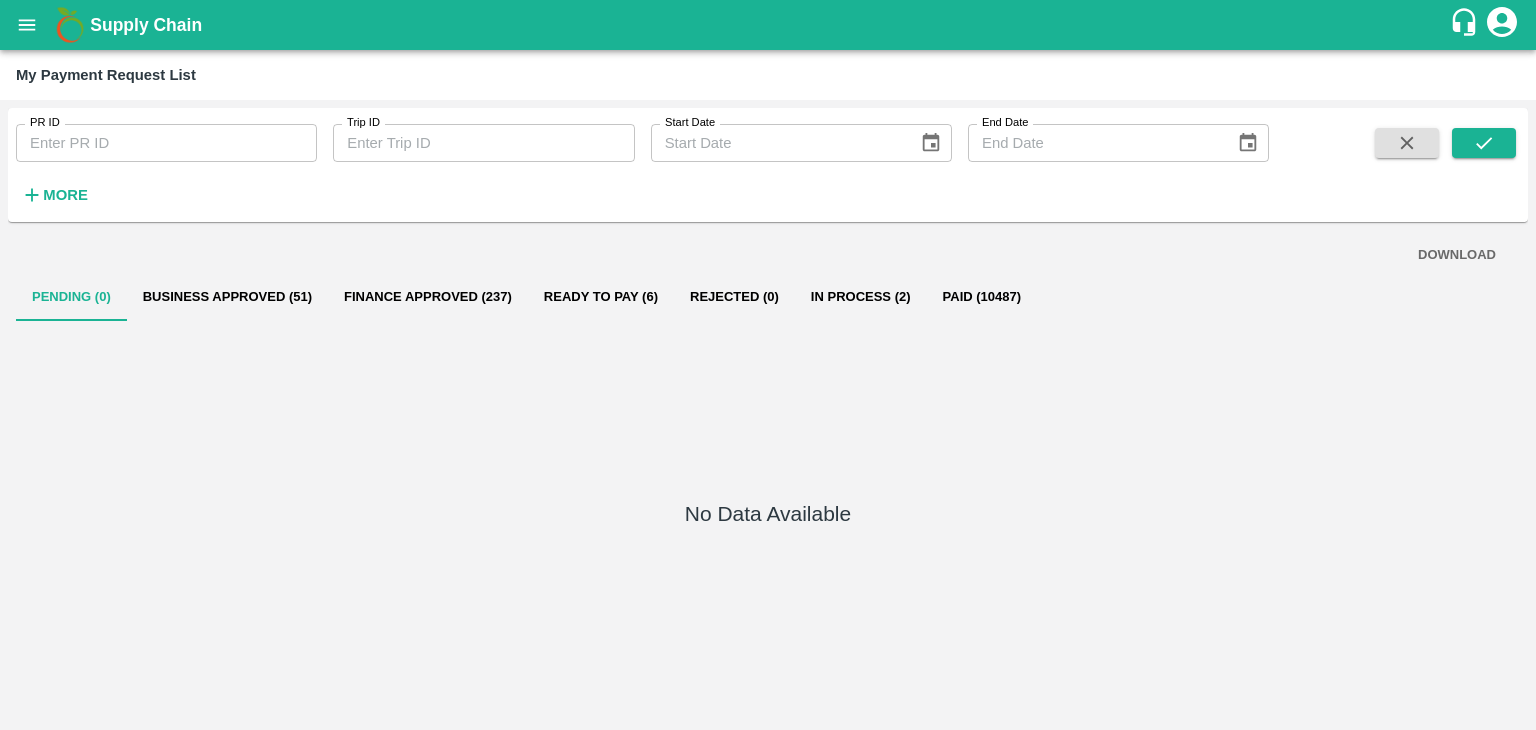 click on "More" at bounding box center (65, 195) 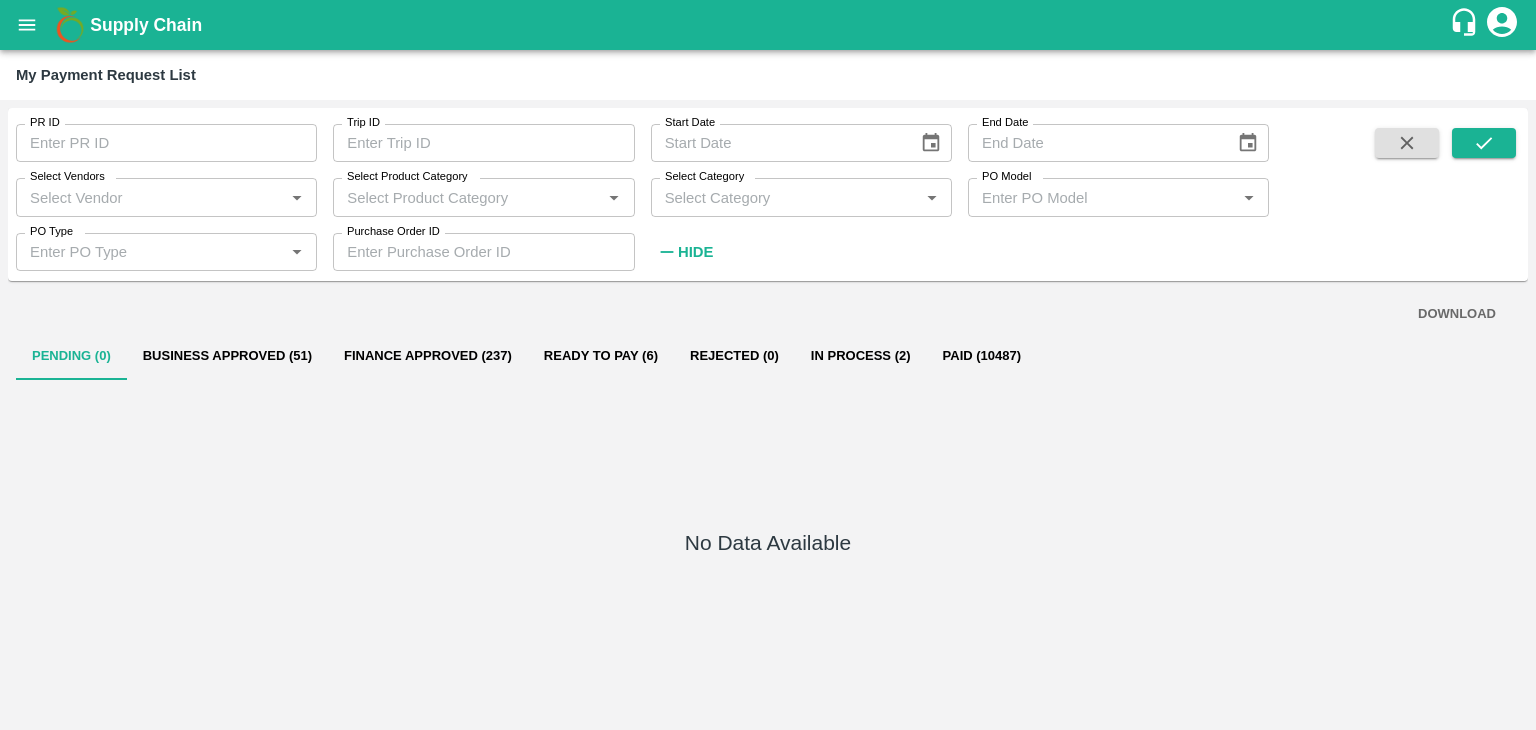 click on "PO Type" at bounding box center (150, 252) 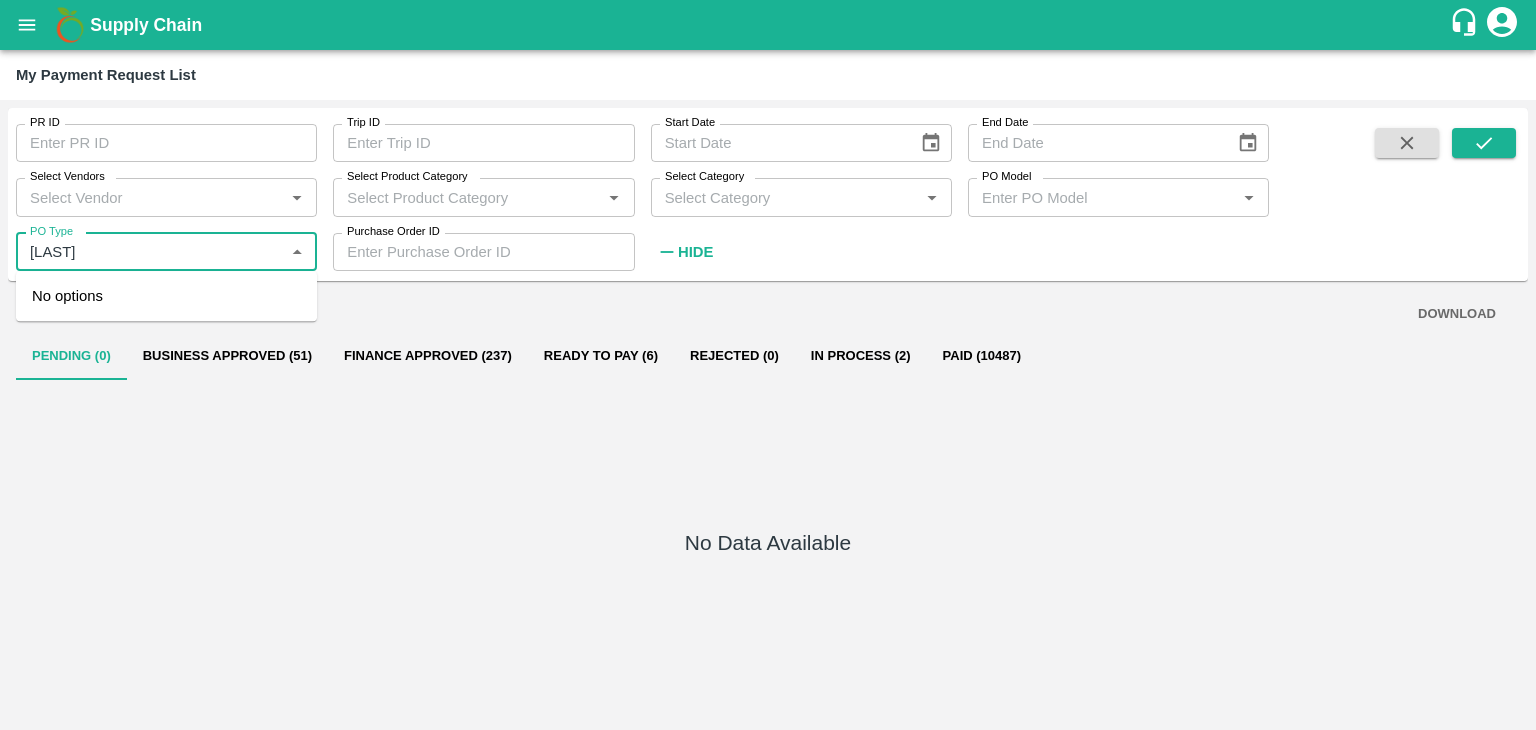 type on "kru" 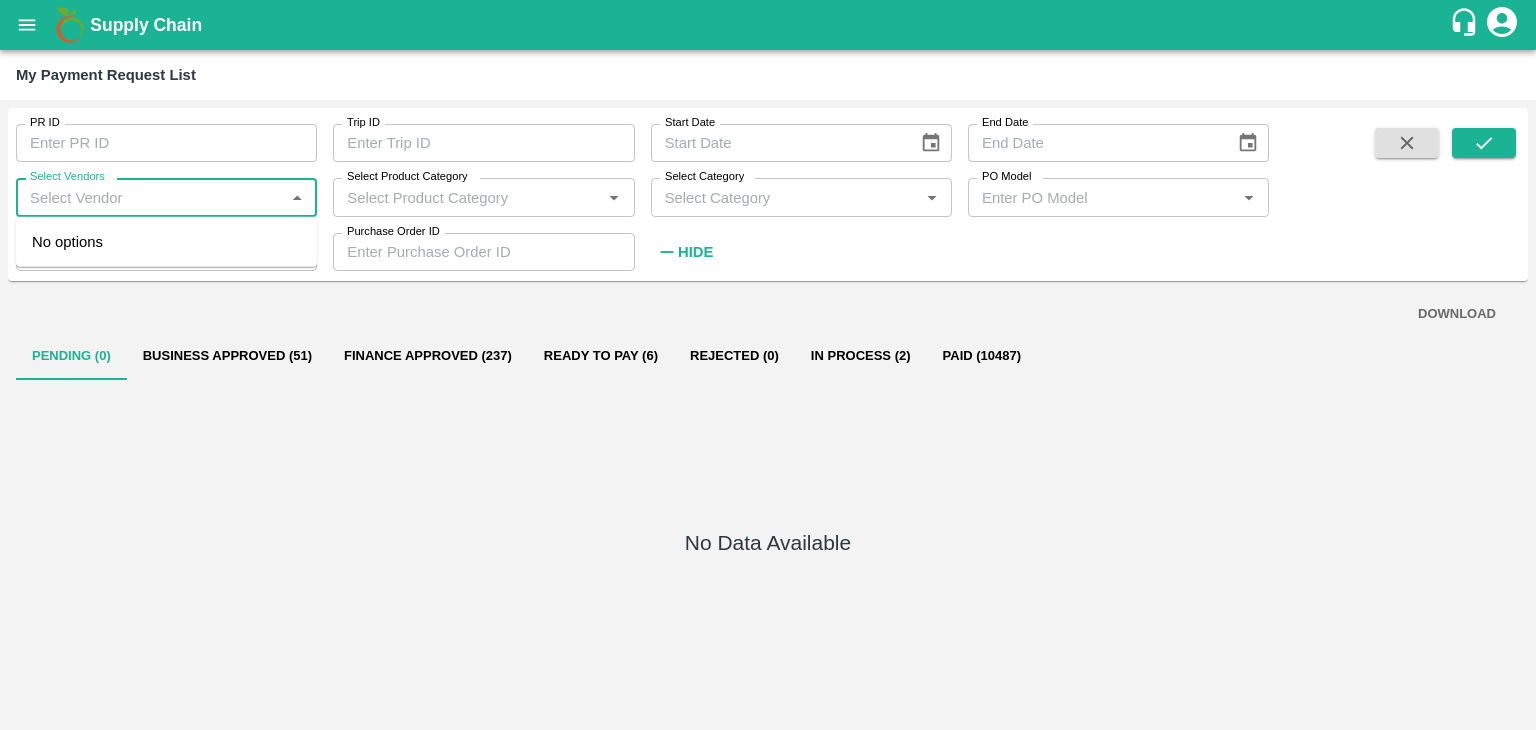 click on "Select Vendors" at bounding box center [150, 197] 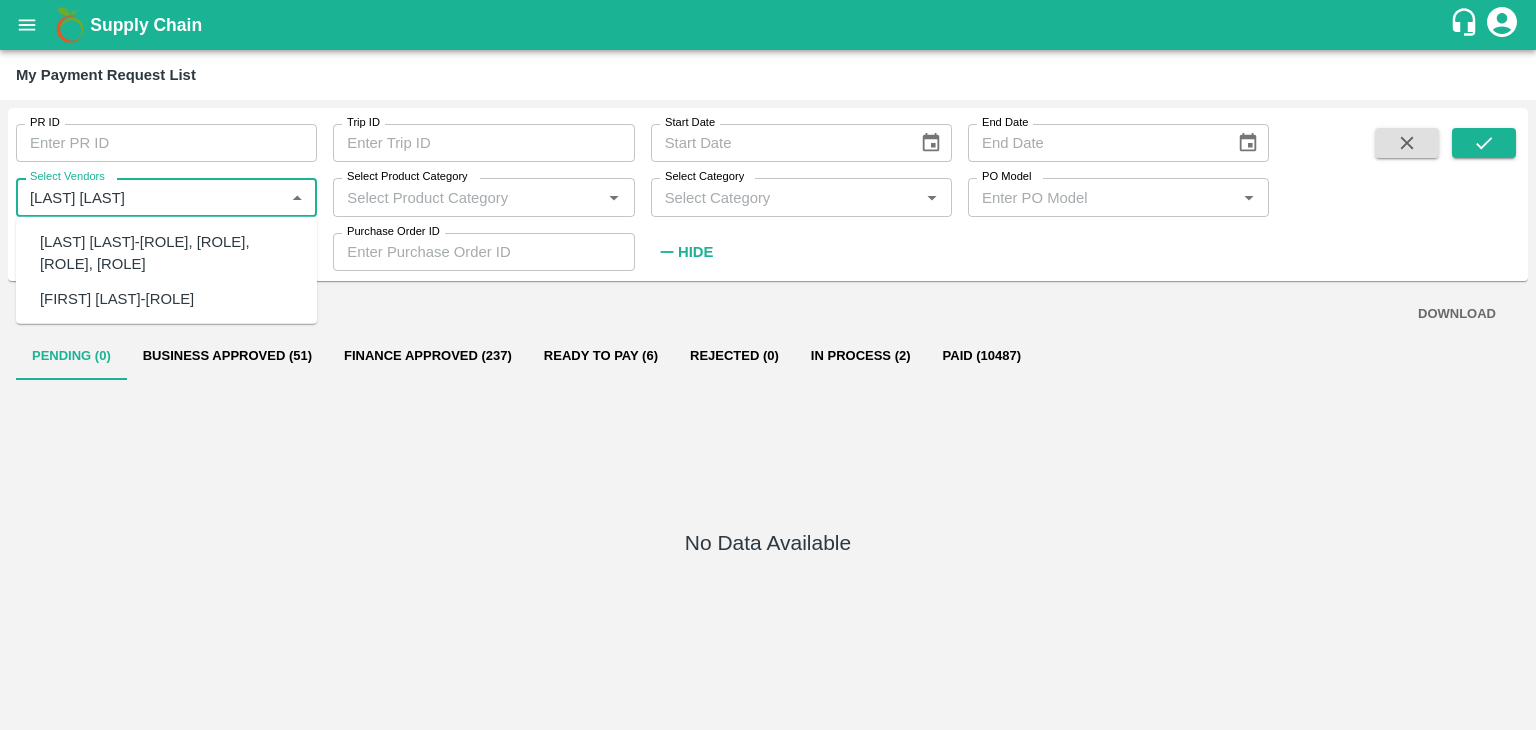 click on "Krushna Fruit Suppliers-Supplier, Service Provider, Transporter, FGP" at bounding box center [170, 253] 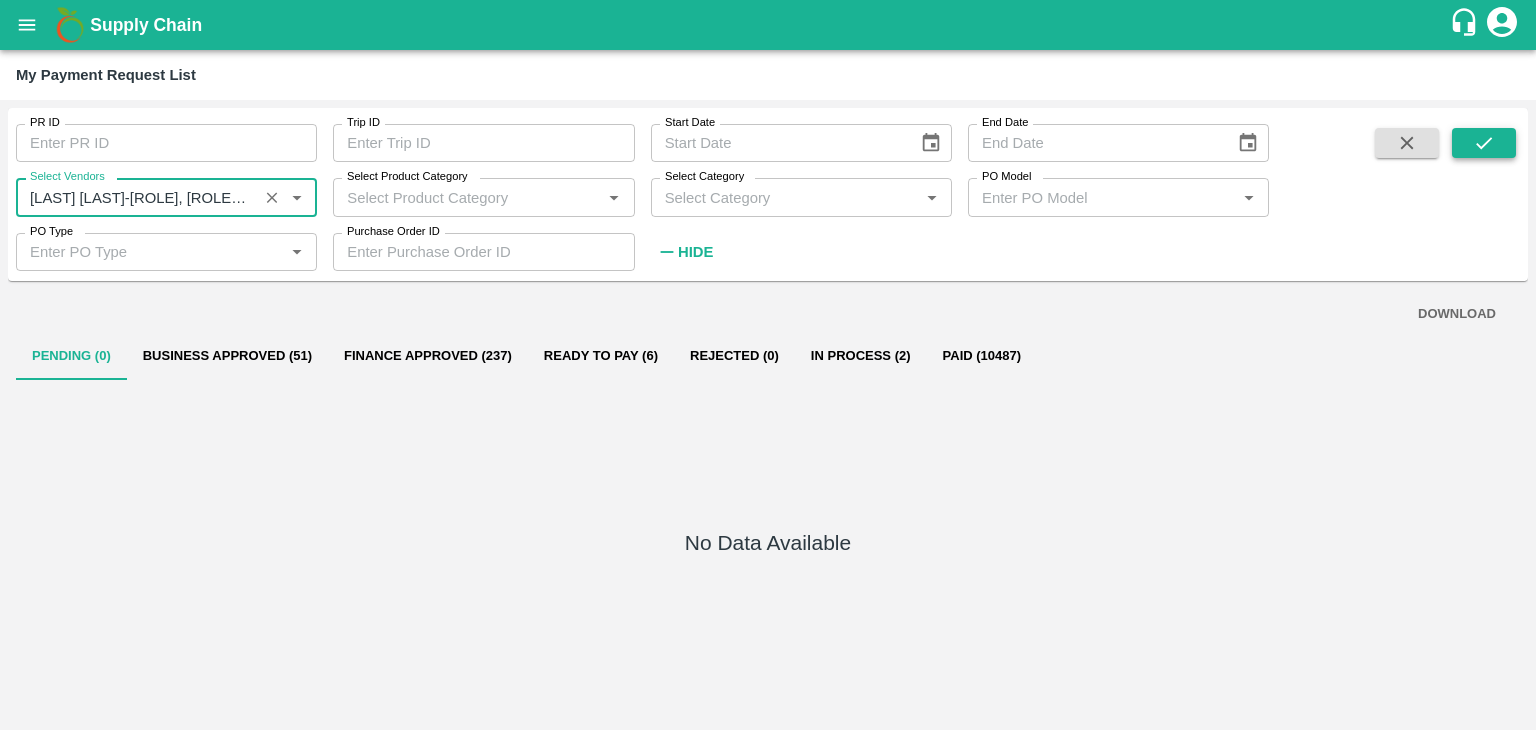 type on "Krushna Fruit Suppliers-Supplier, Service Provider, Transporter, FGP" 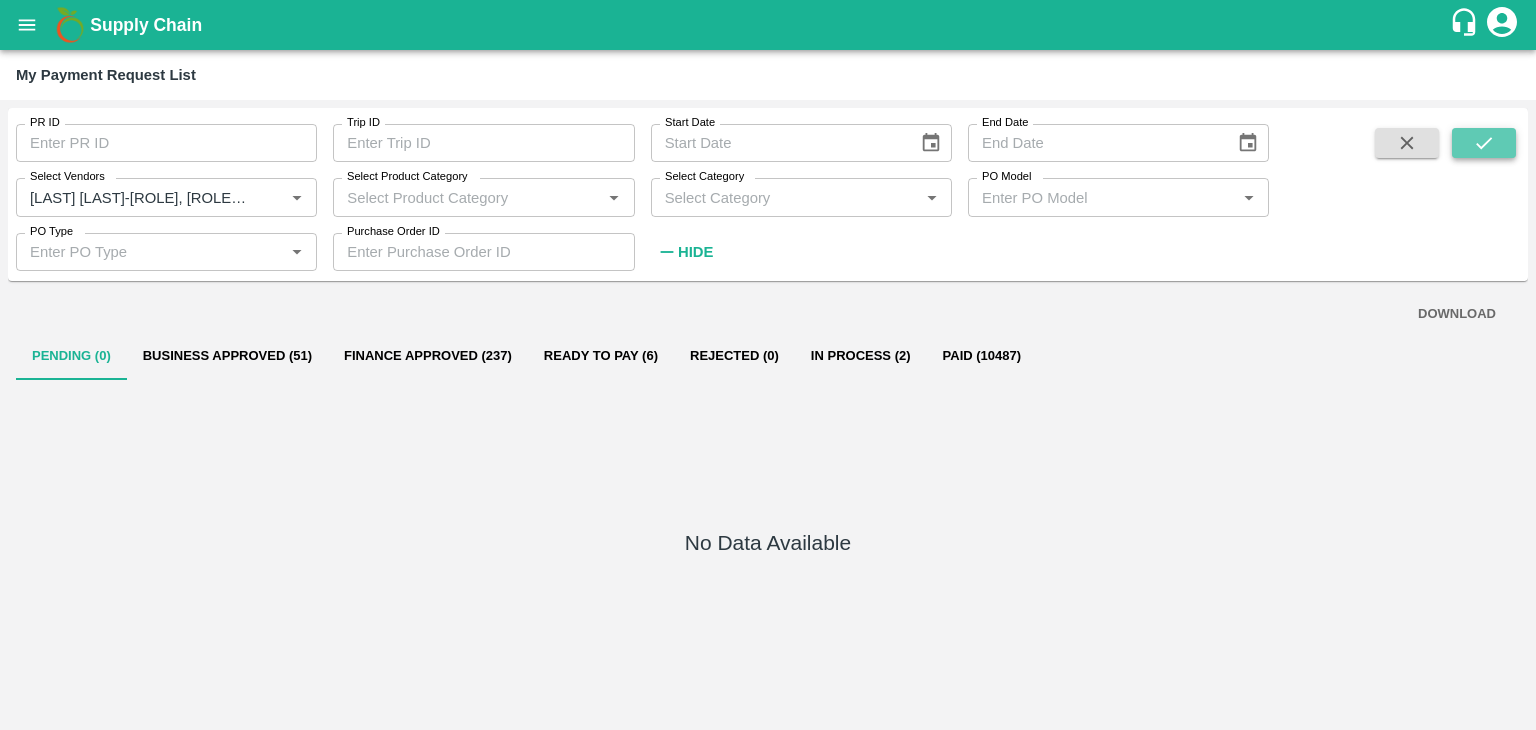 click 